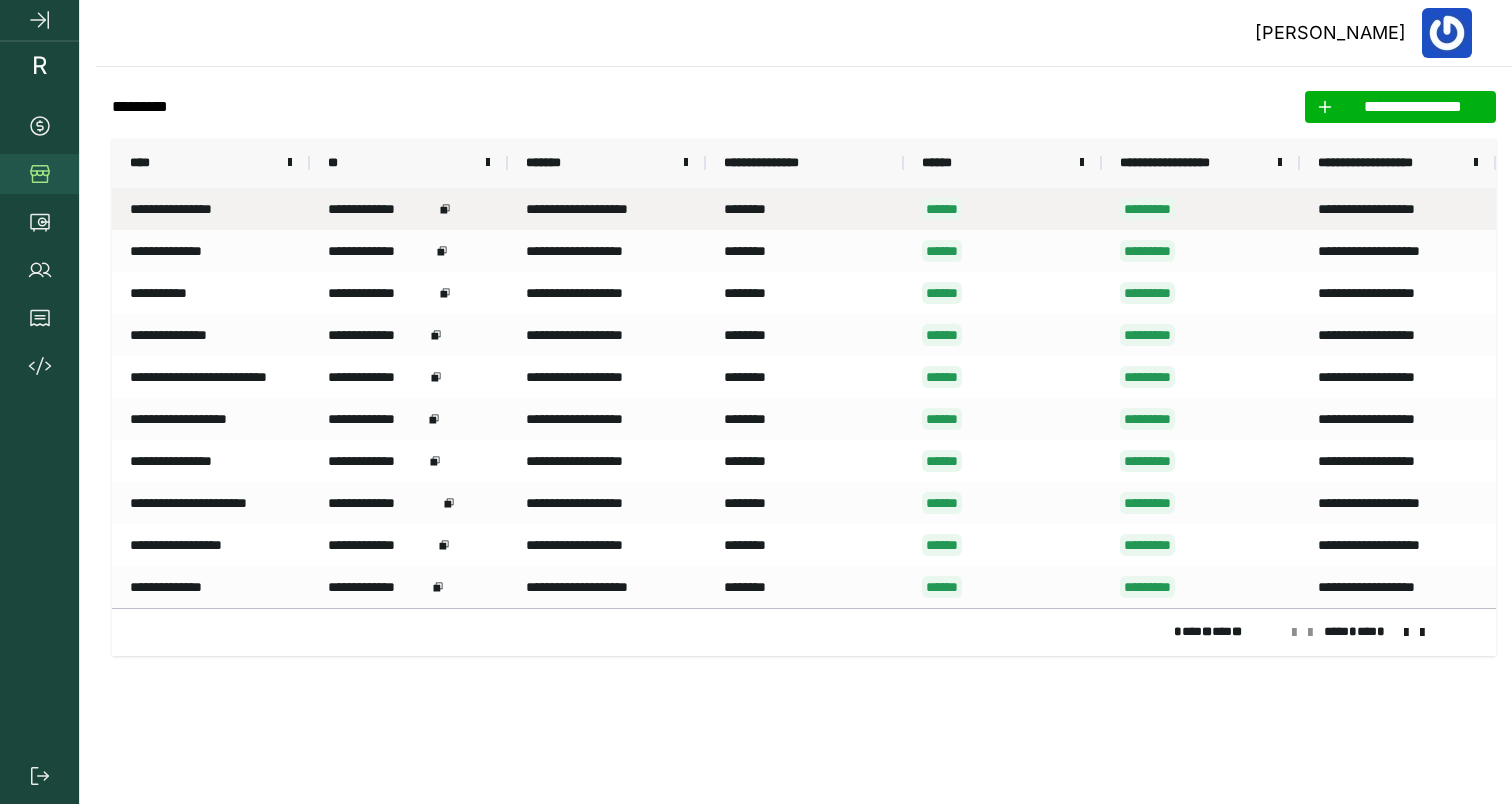 scroll, scrollTop: 0, scrollLeft: 0, axis: both 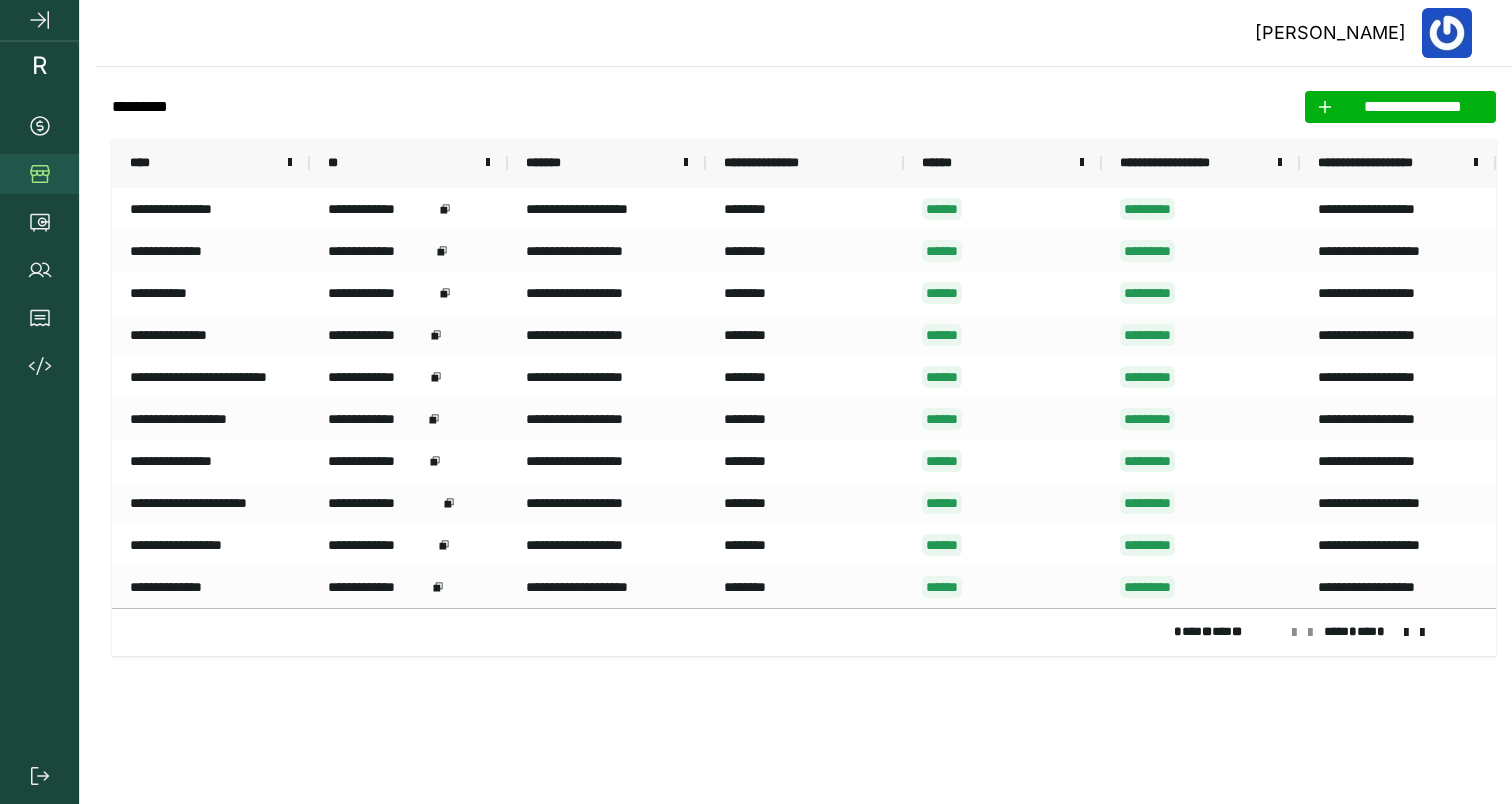click at bounding box center [1406, 633] 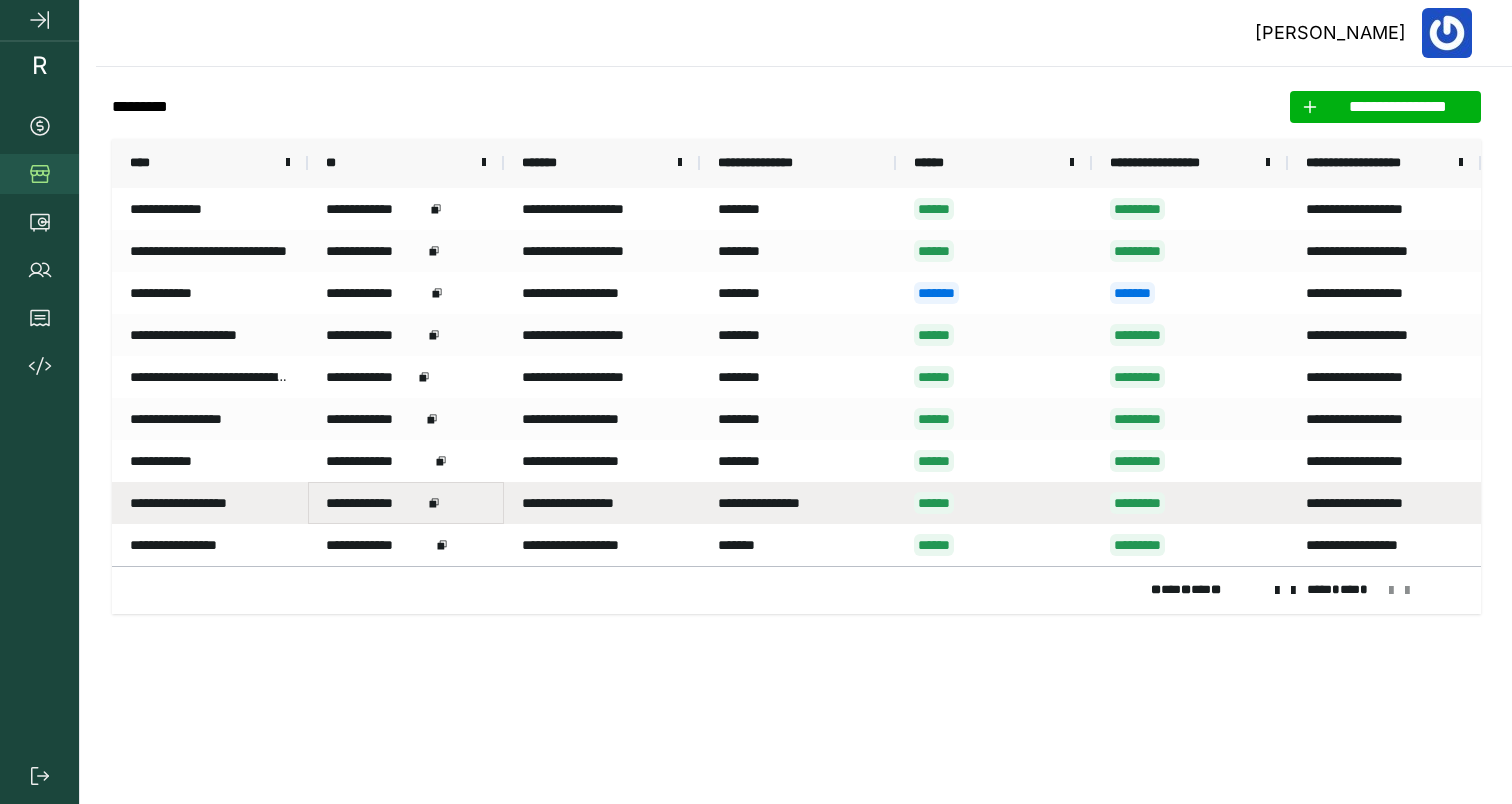 click on "**********" at bounding box center (406, 503) 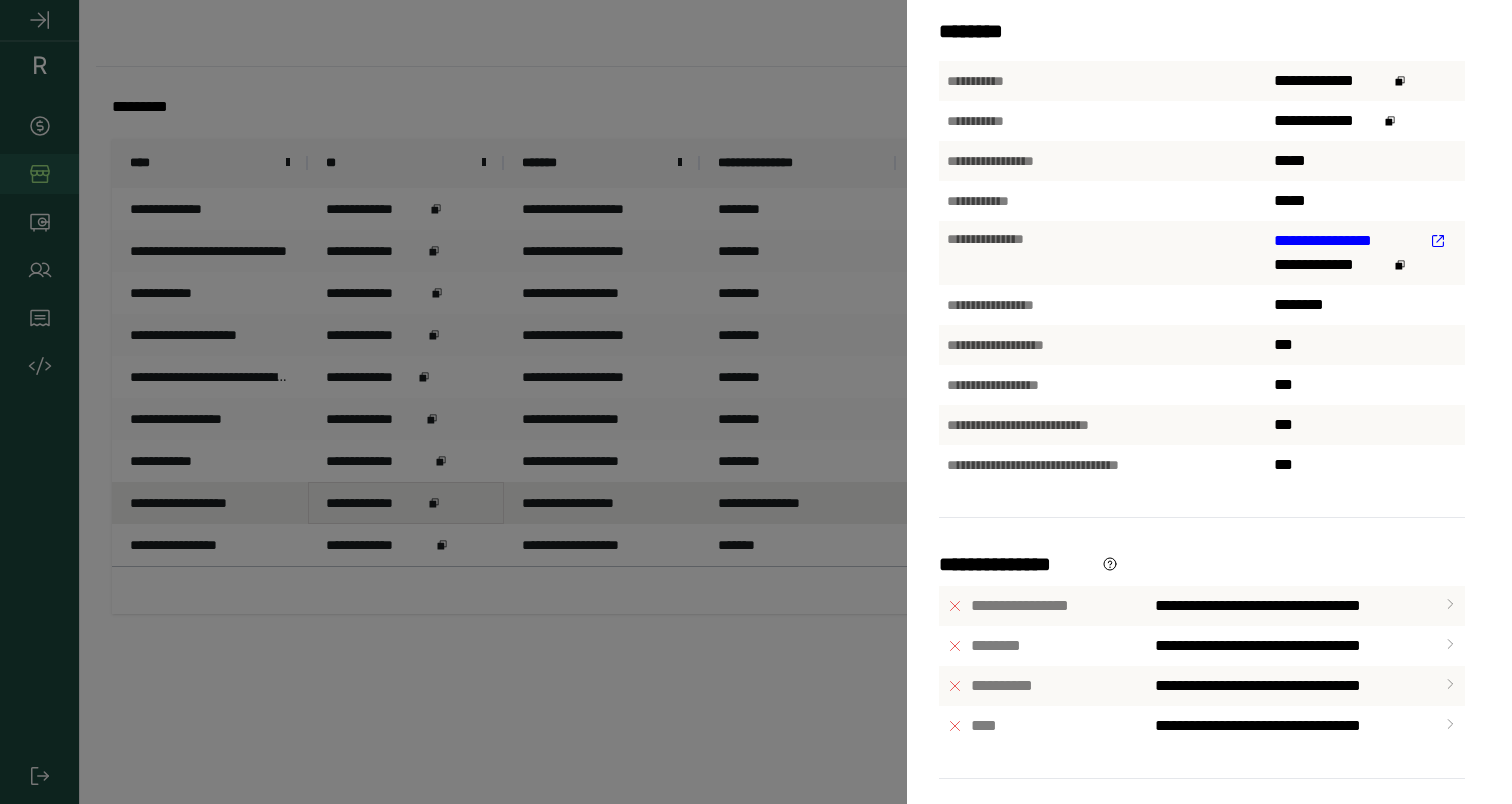 scroll, scrollTop: 233, scrollLeft: 0, axis: vertical 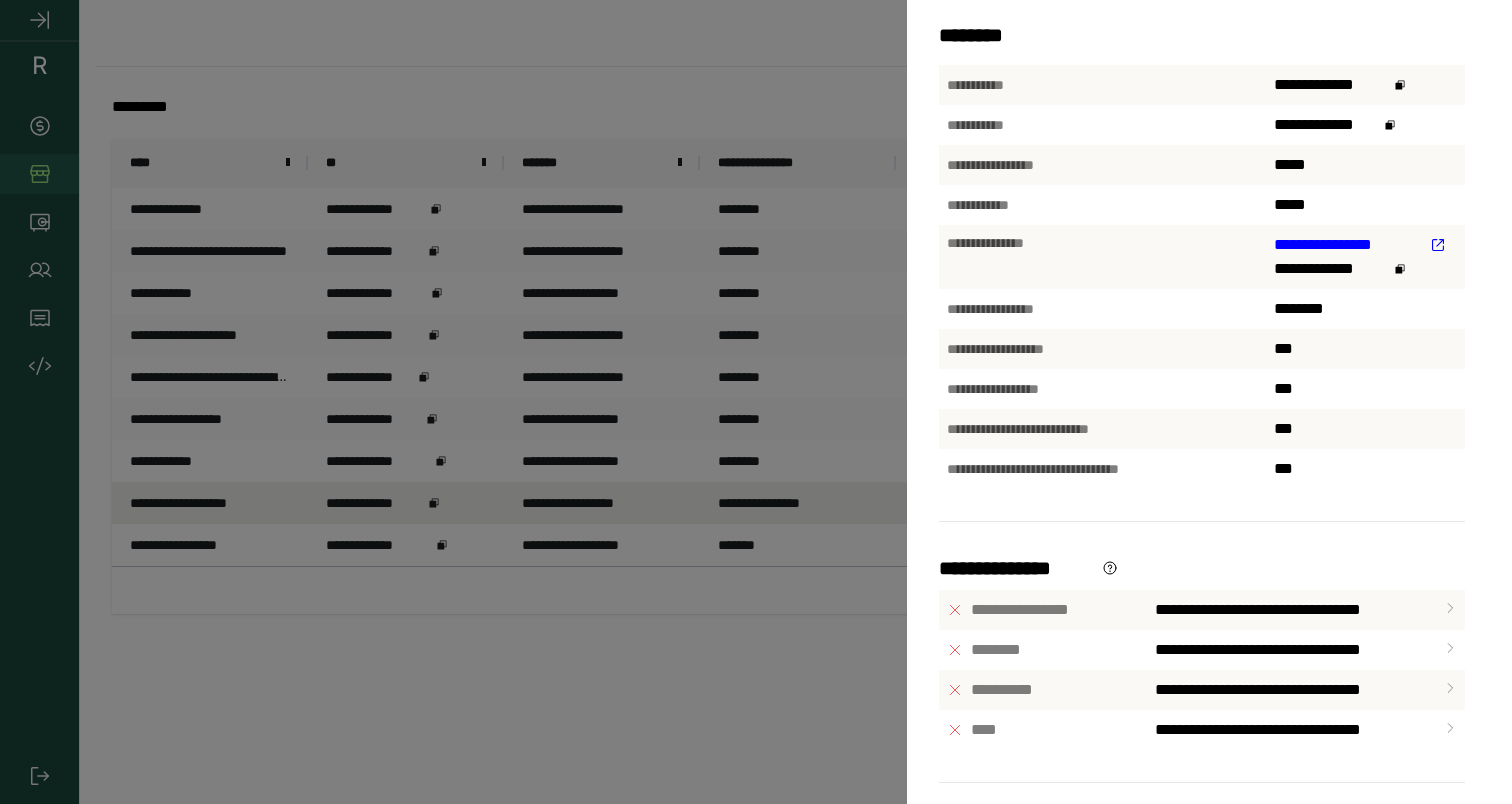 click on "***" at bounding box center [1365, 349] 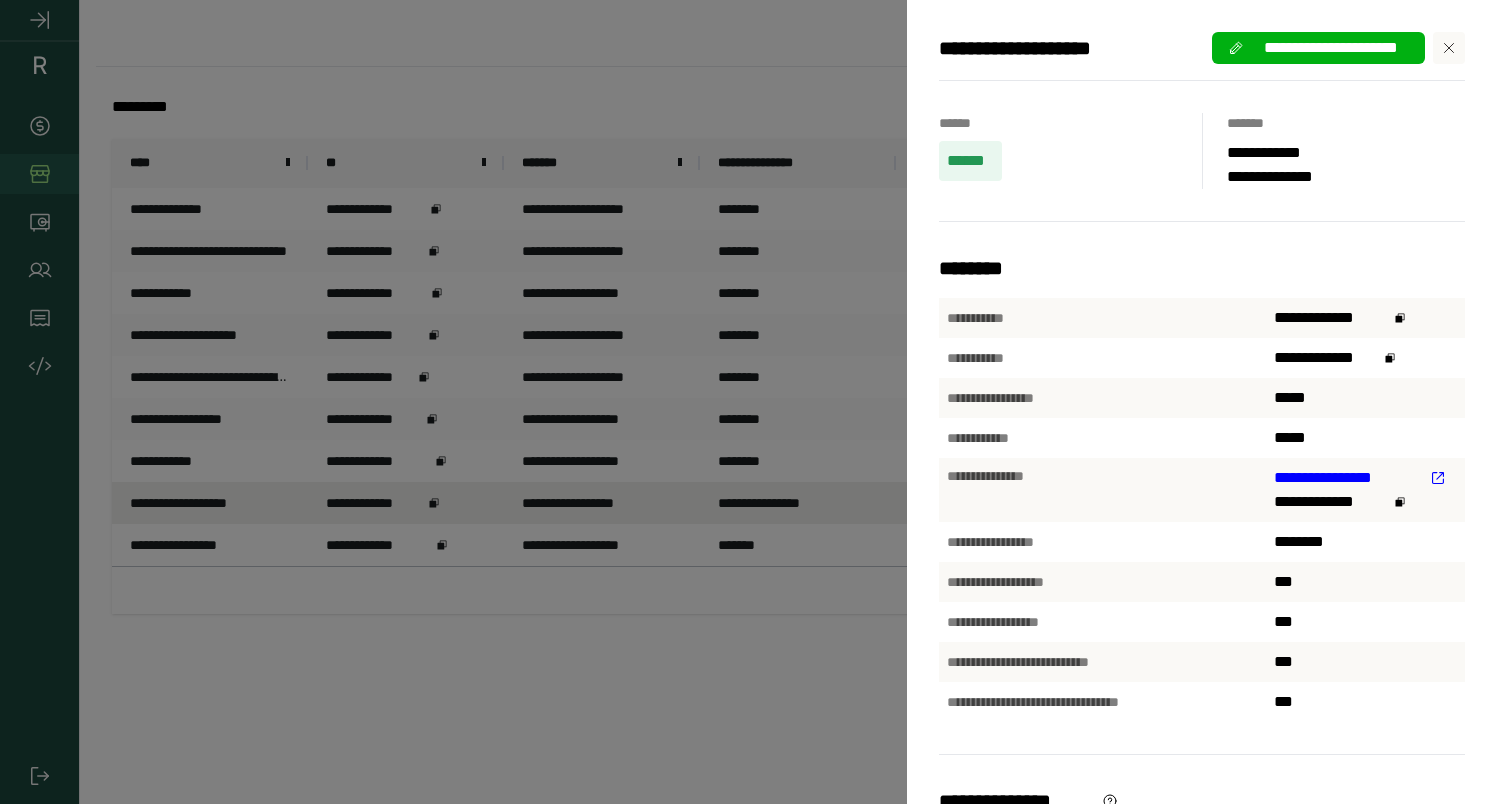 scroll, scrollTop: 0, scrollLeft: 0, axis: both 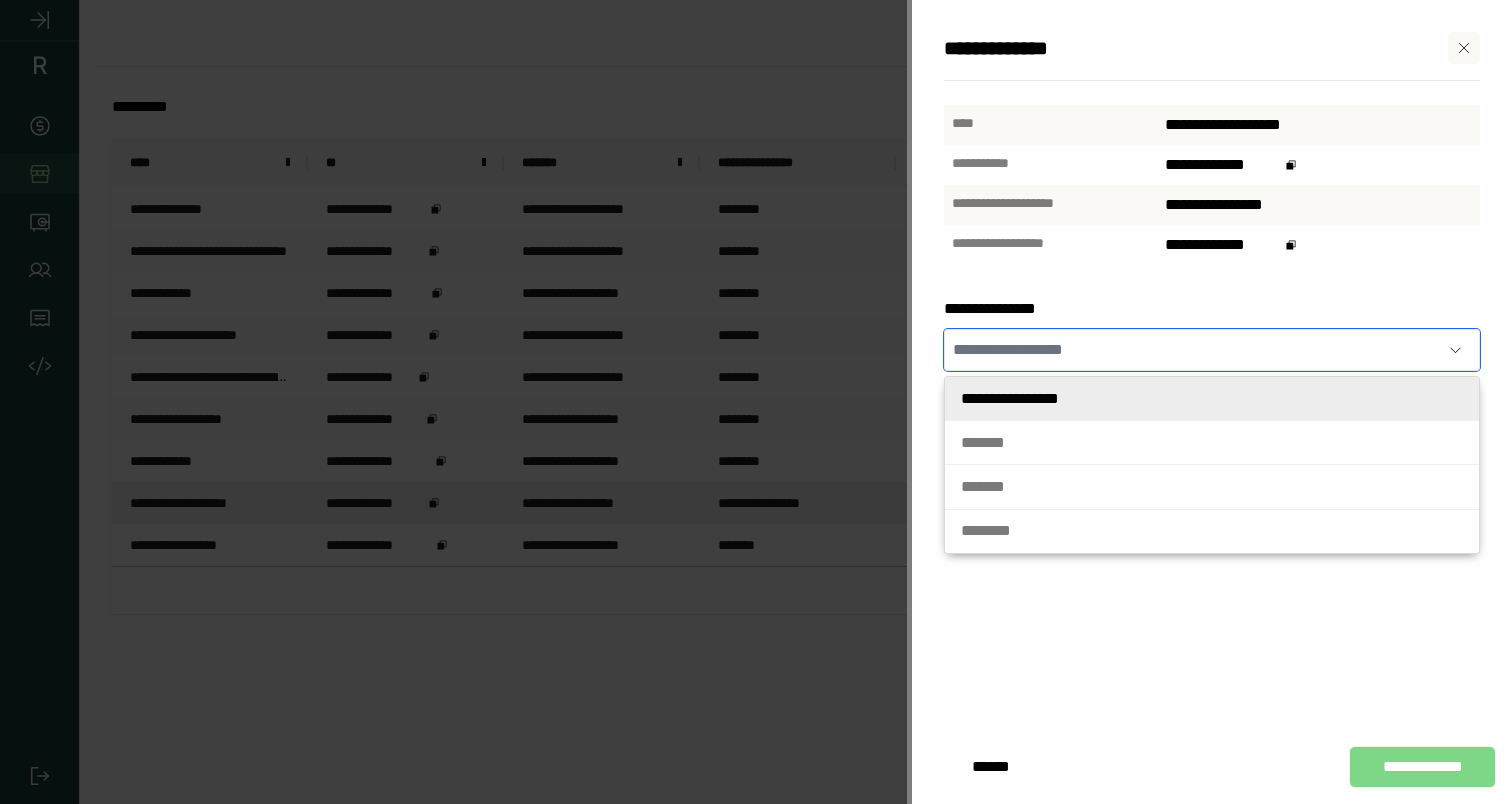 click at bounding box center [1192, 350] 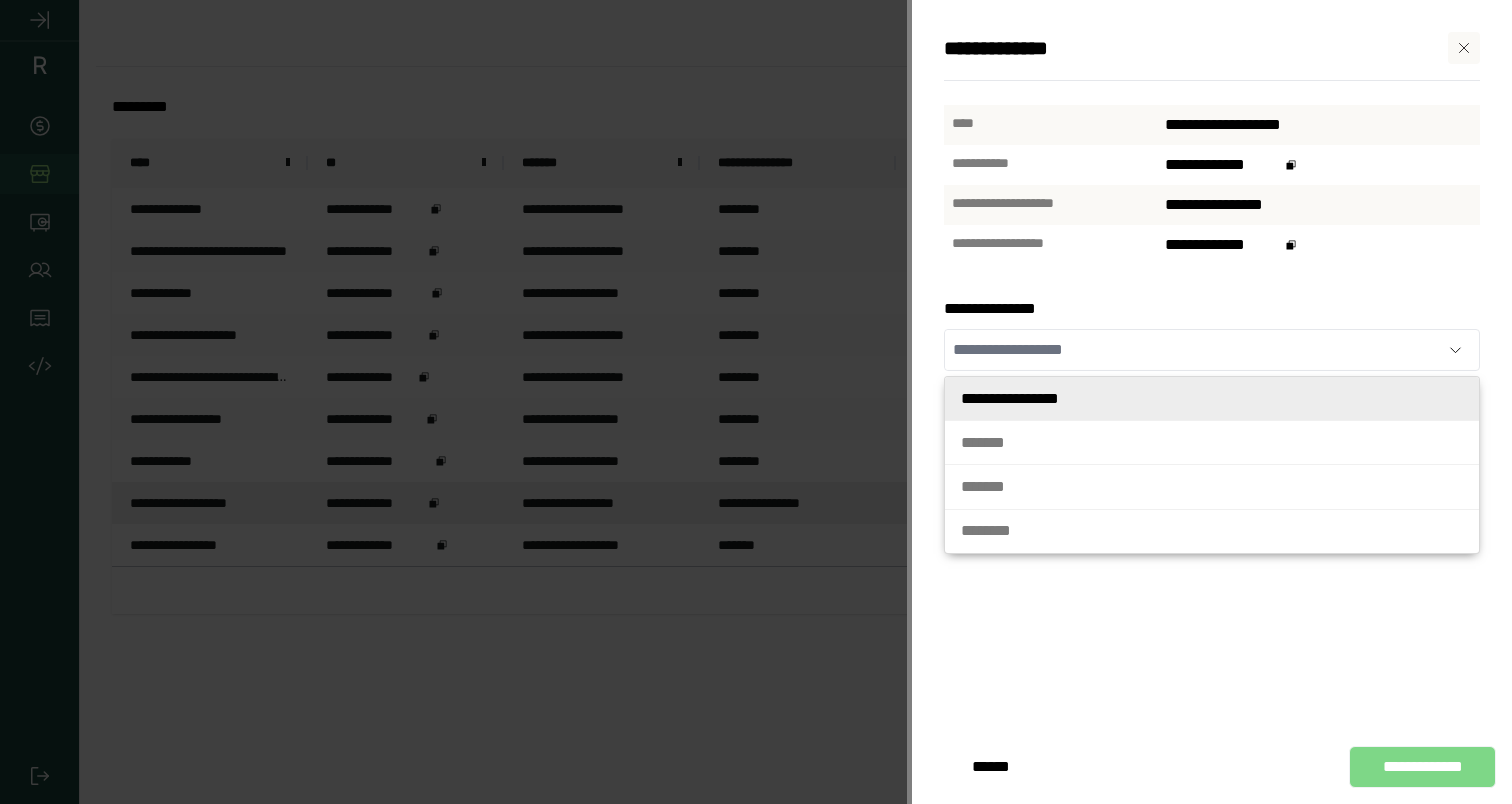 type on "**********" 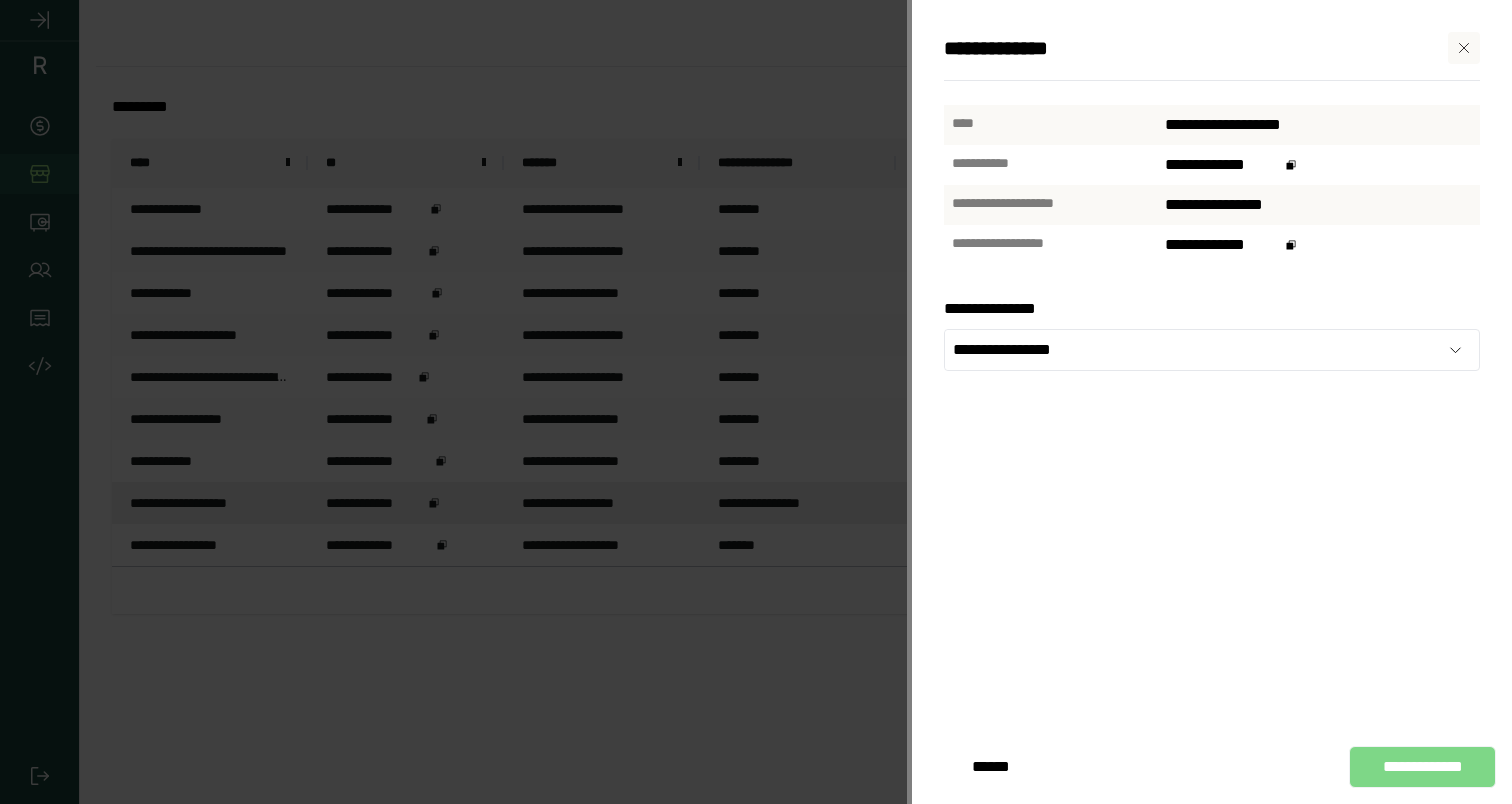 click on "**********" at bounding box center [1050, 203] 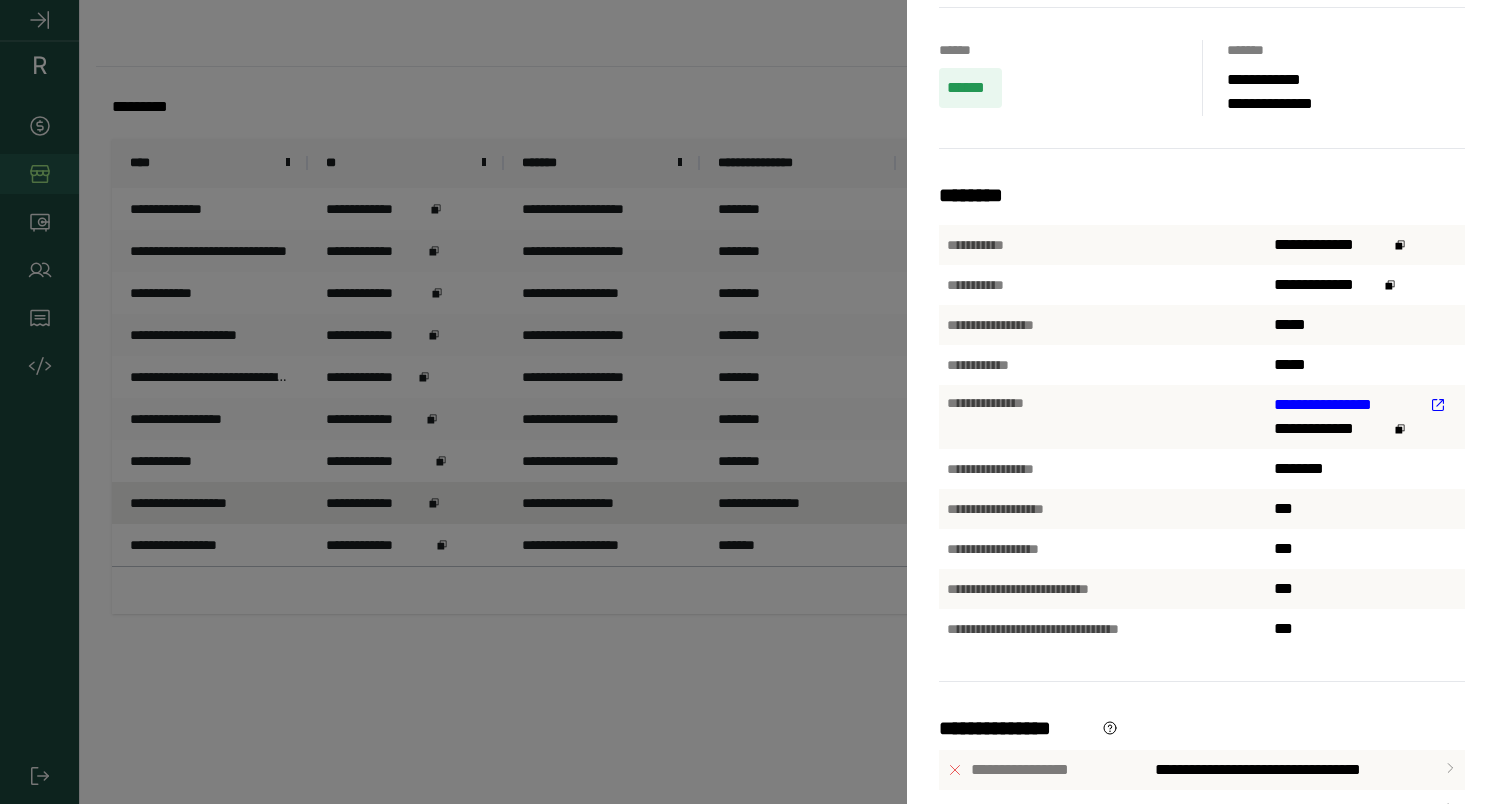 scroll, scrollTop: 70, scrollLeft: 0, axis: vertical 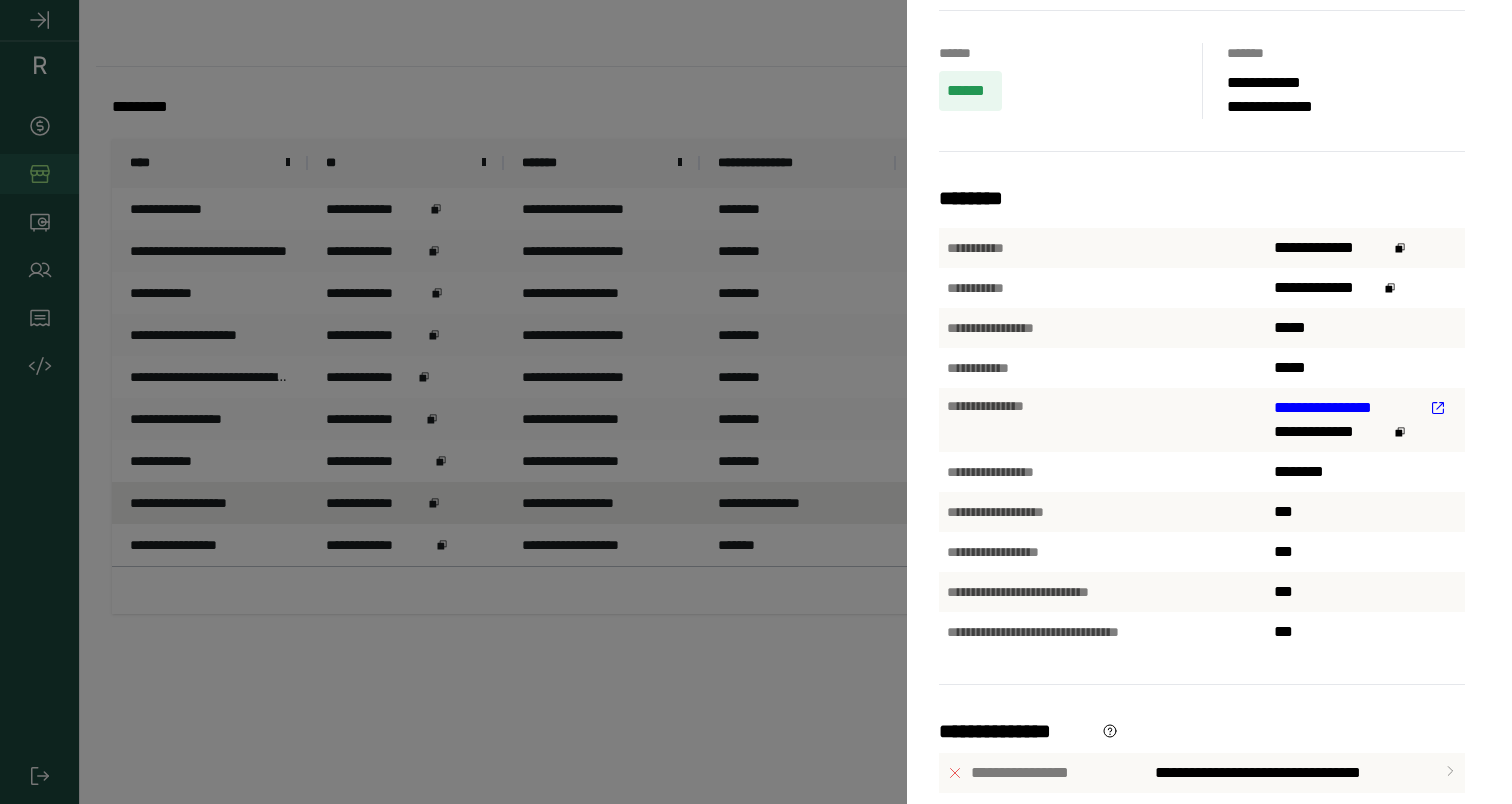 click on "**********" at bounding box center [756, 402] 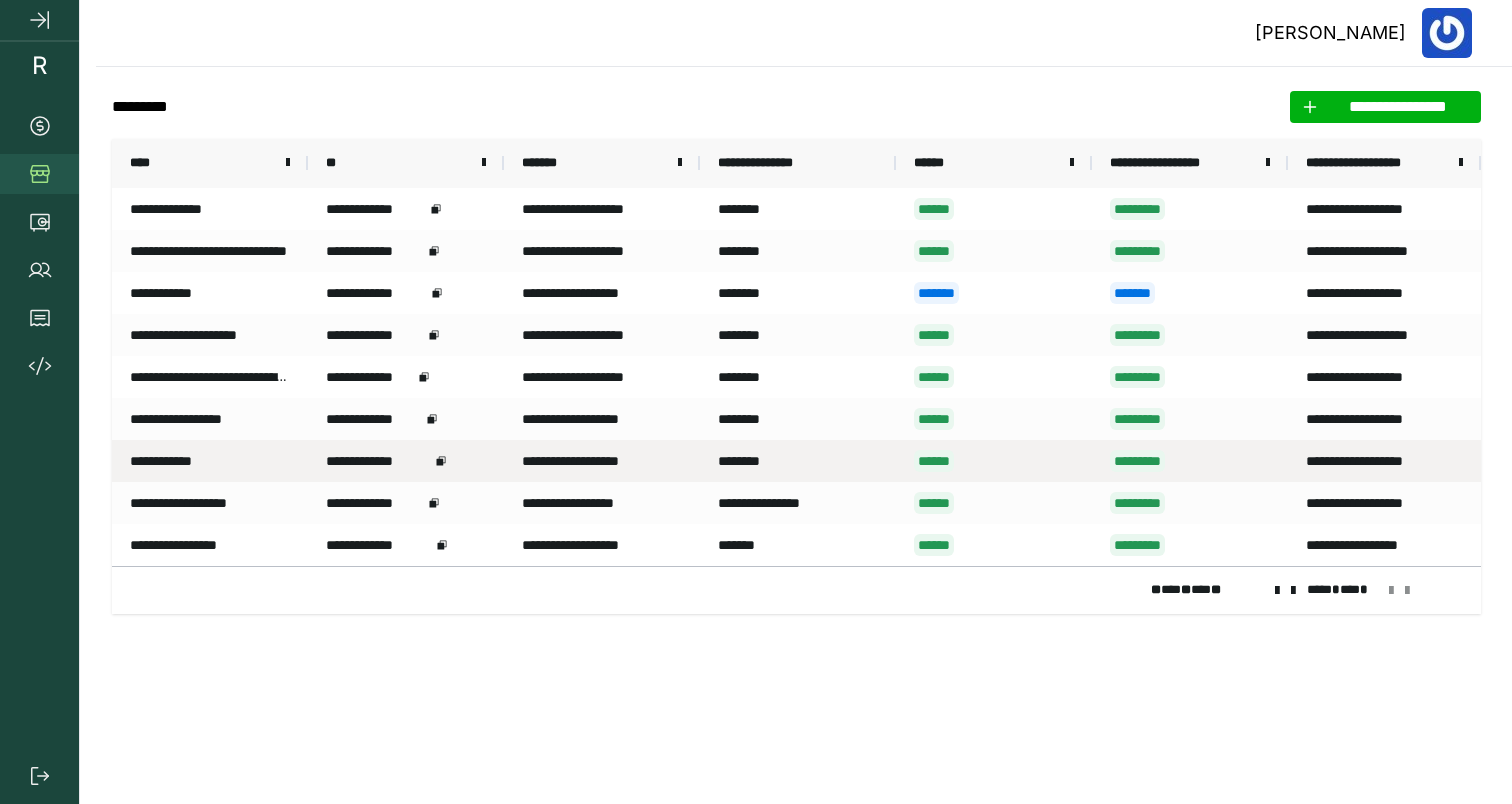 click on "**********" at bounding box center (406, 461) 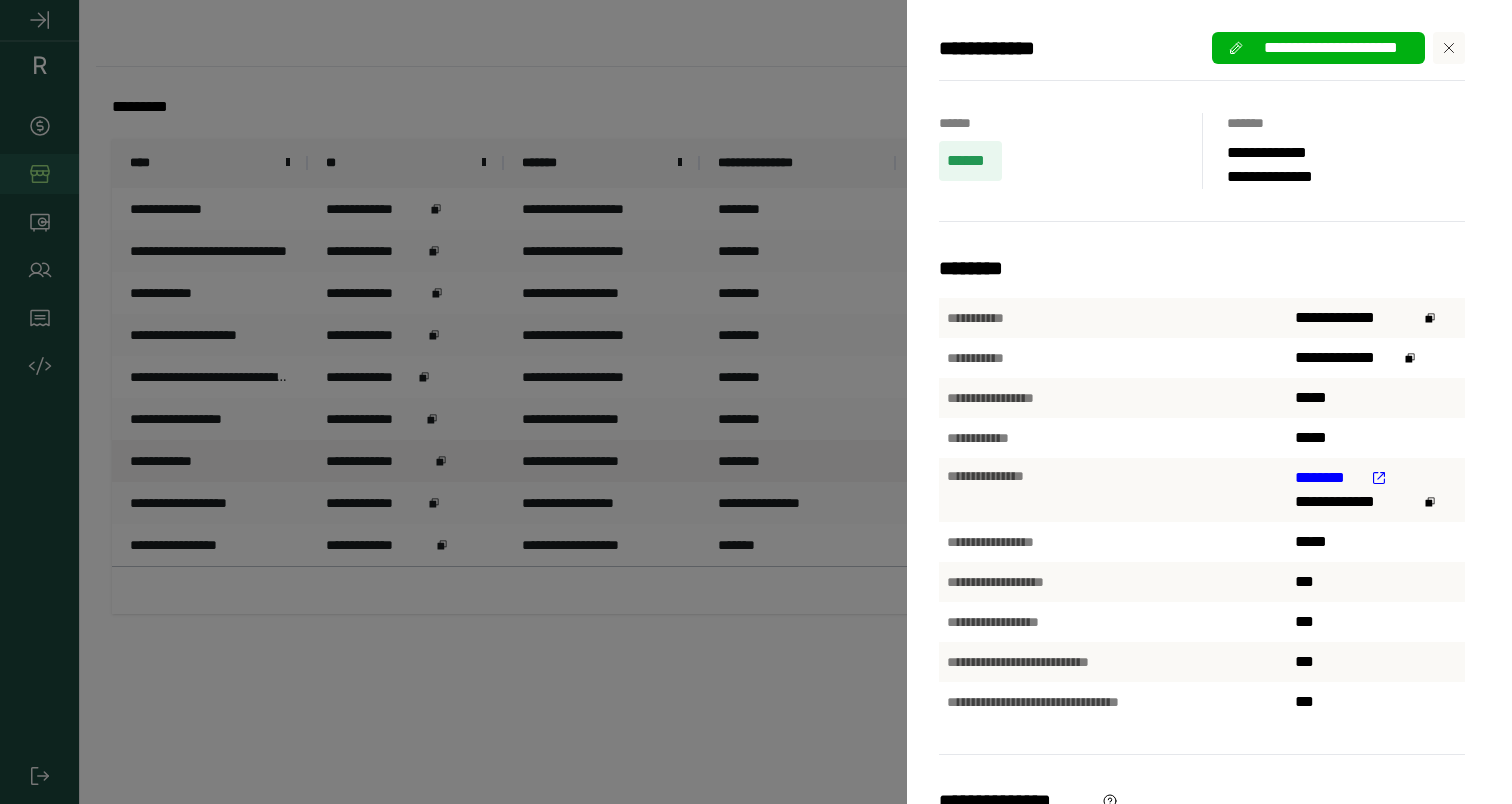 click on "**********" at bounding box center [756, 402] 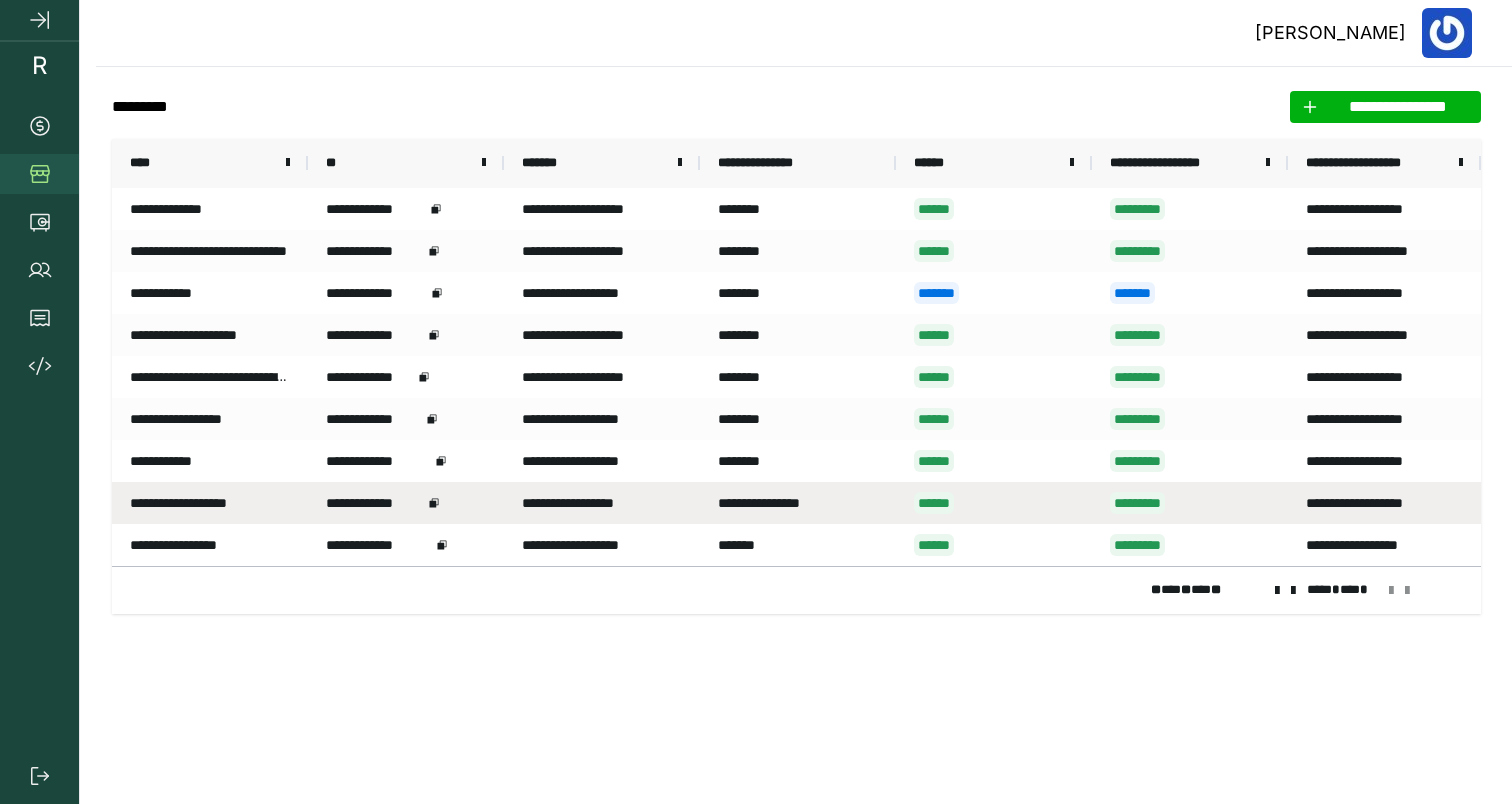 click on "**********" at bounding box center (406, 503) 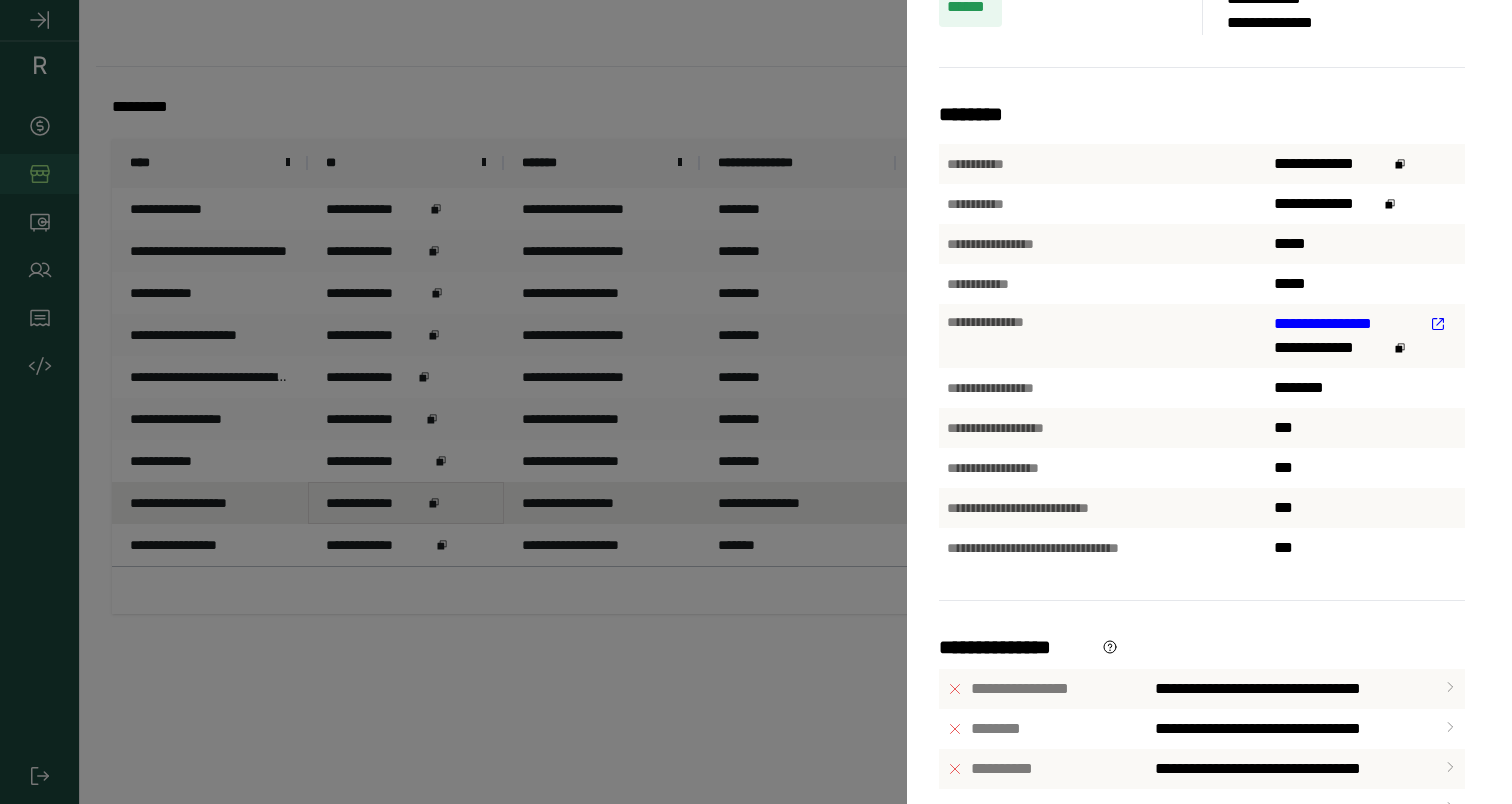scroll, scrollTop: 161, scrollLeft: 0, axis: vertical 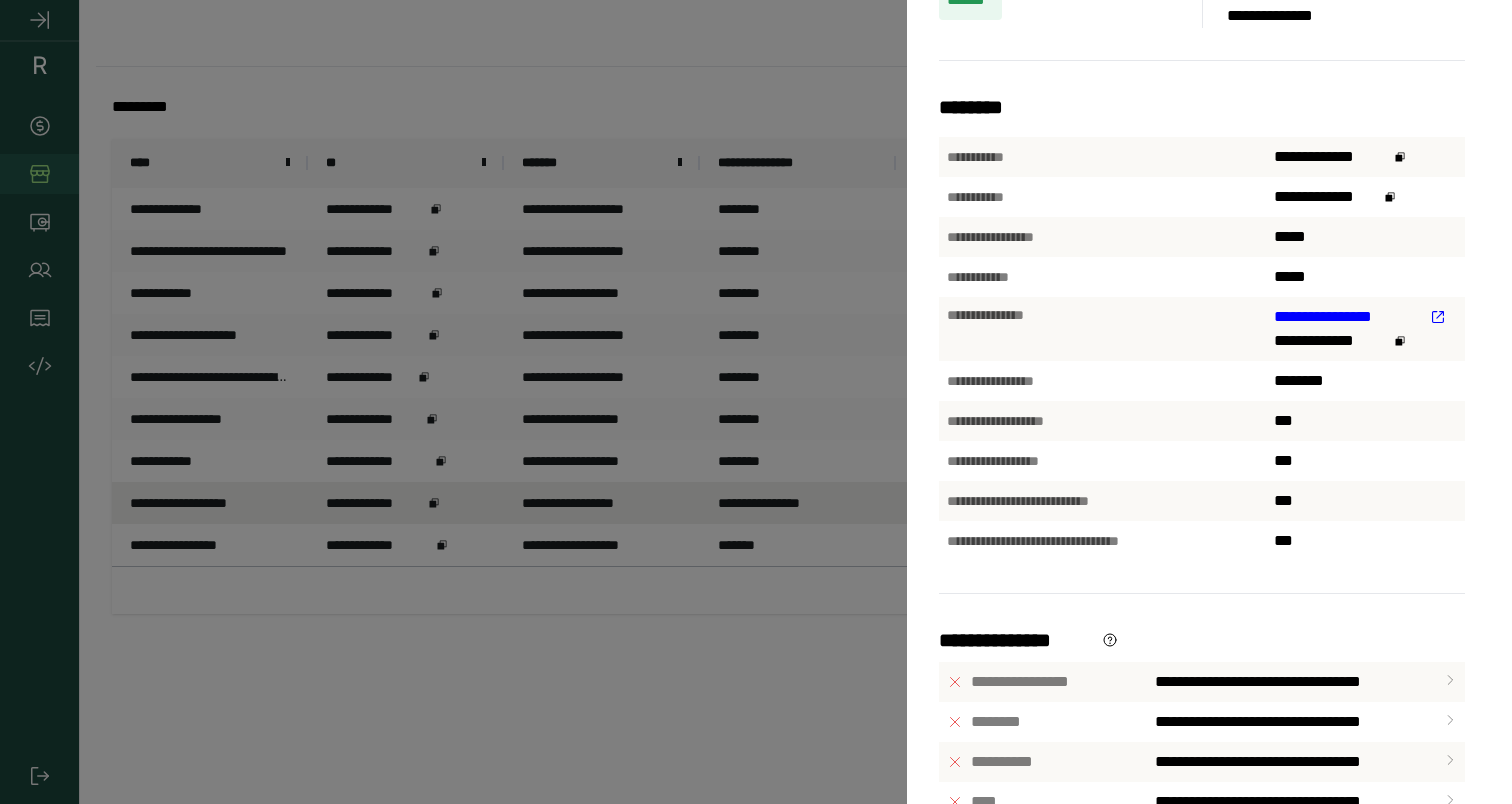 click on "**********" at bounding box center [756, 402] 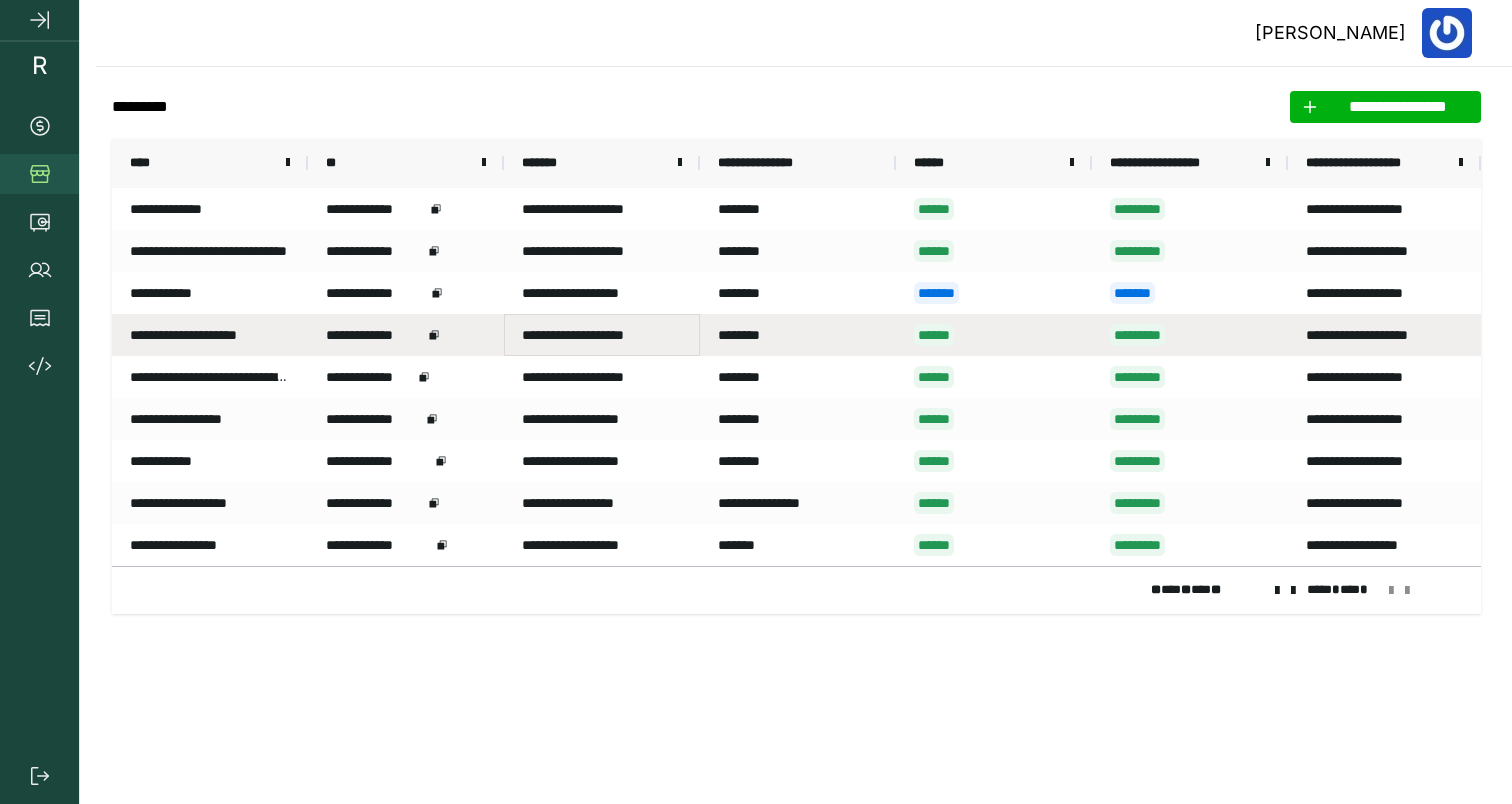 click on "**********" at bounding box center (602, 335) 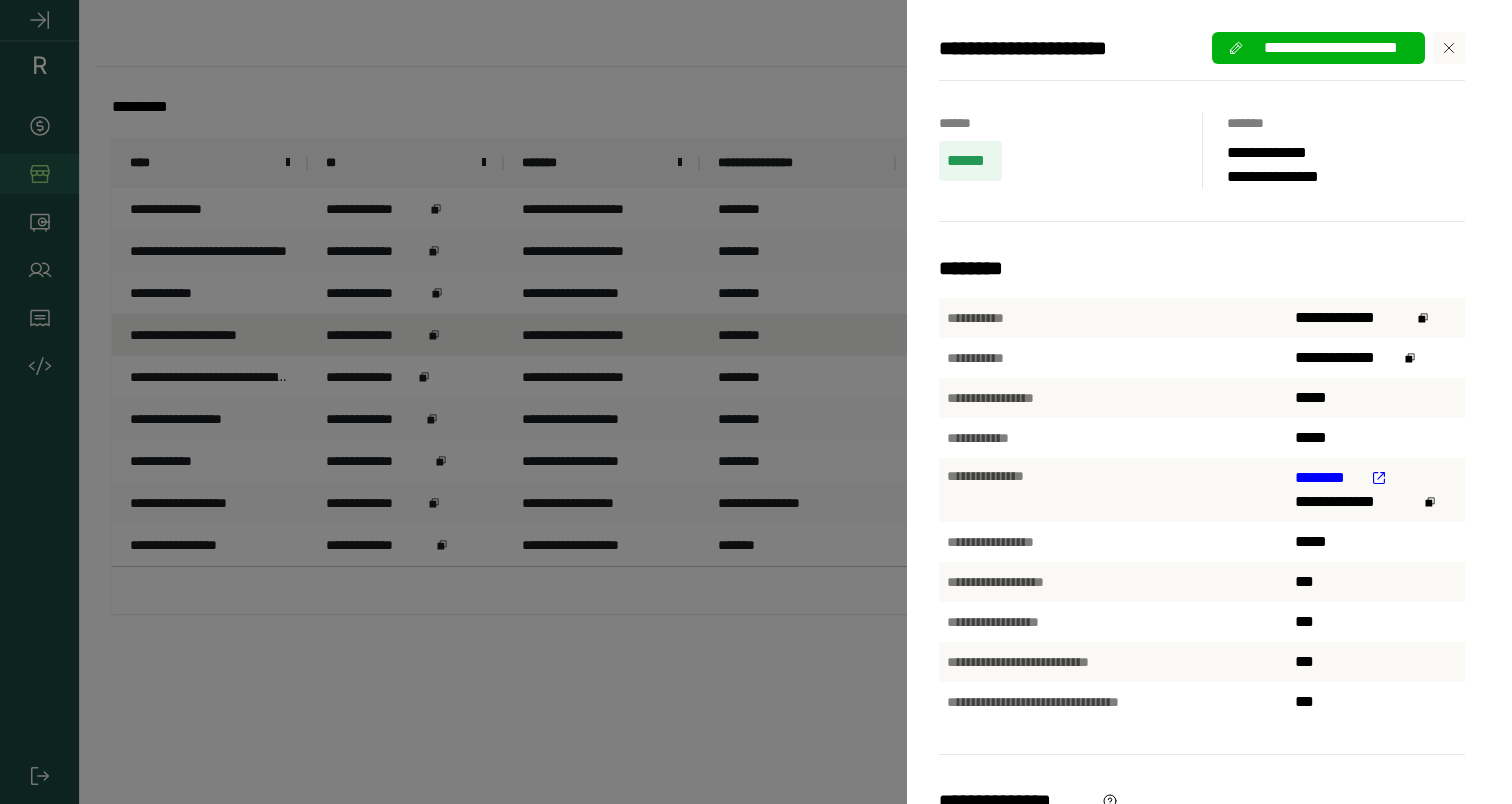 click on "**********" at bounding box center [756, 402] 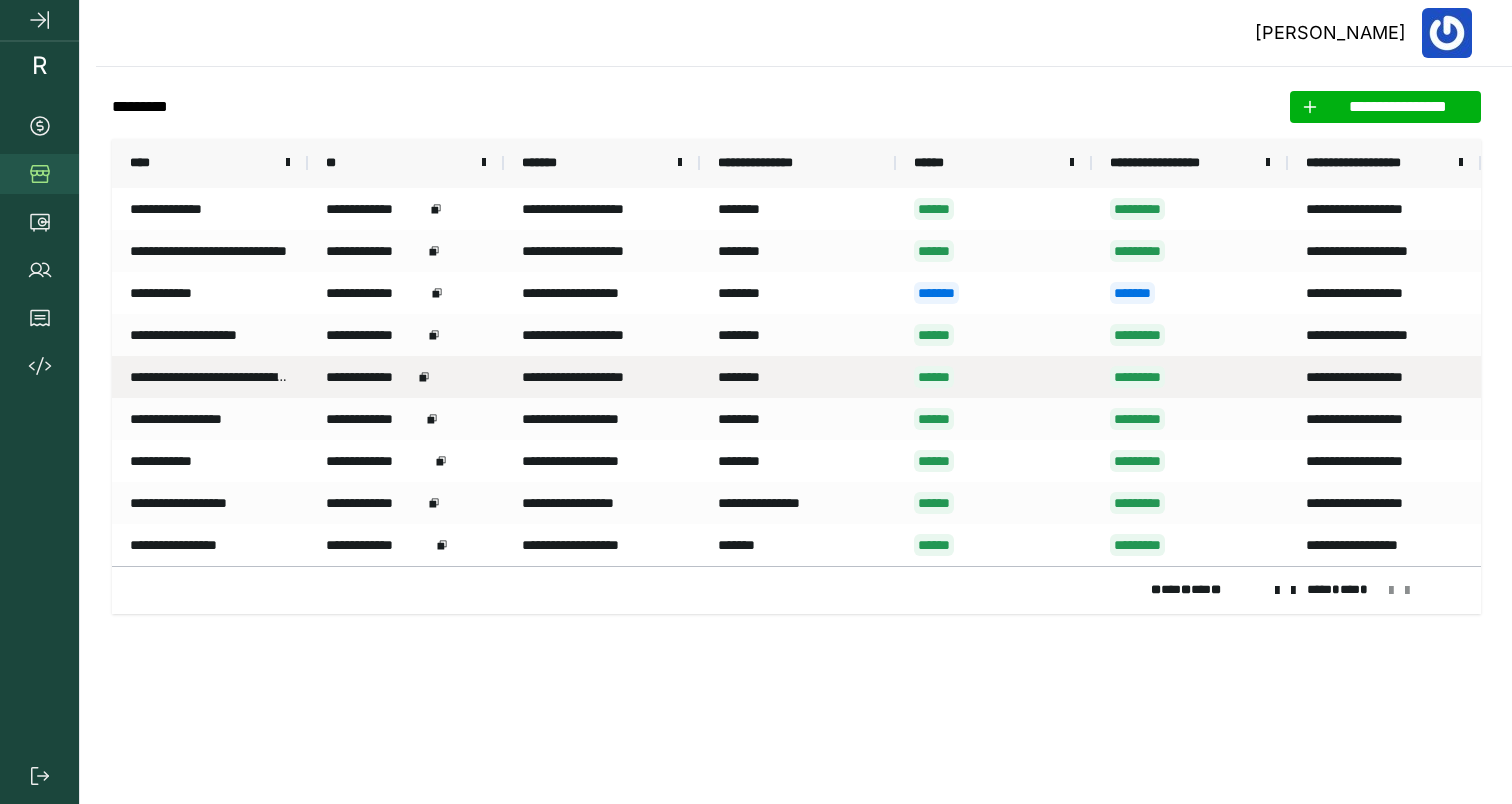 click on "**********" at bounding box center [602, 419] 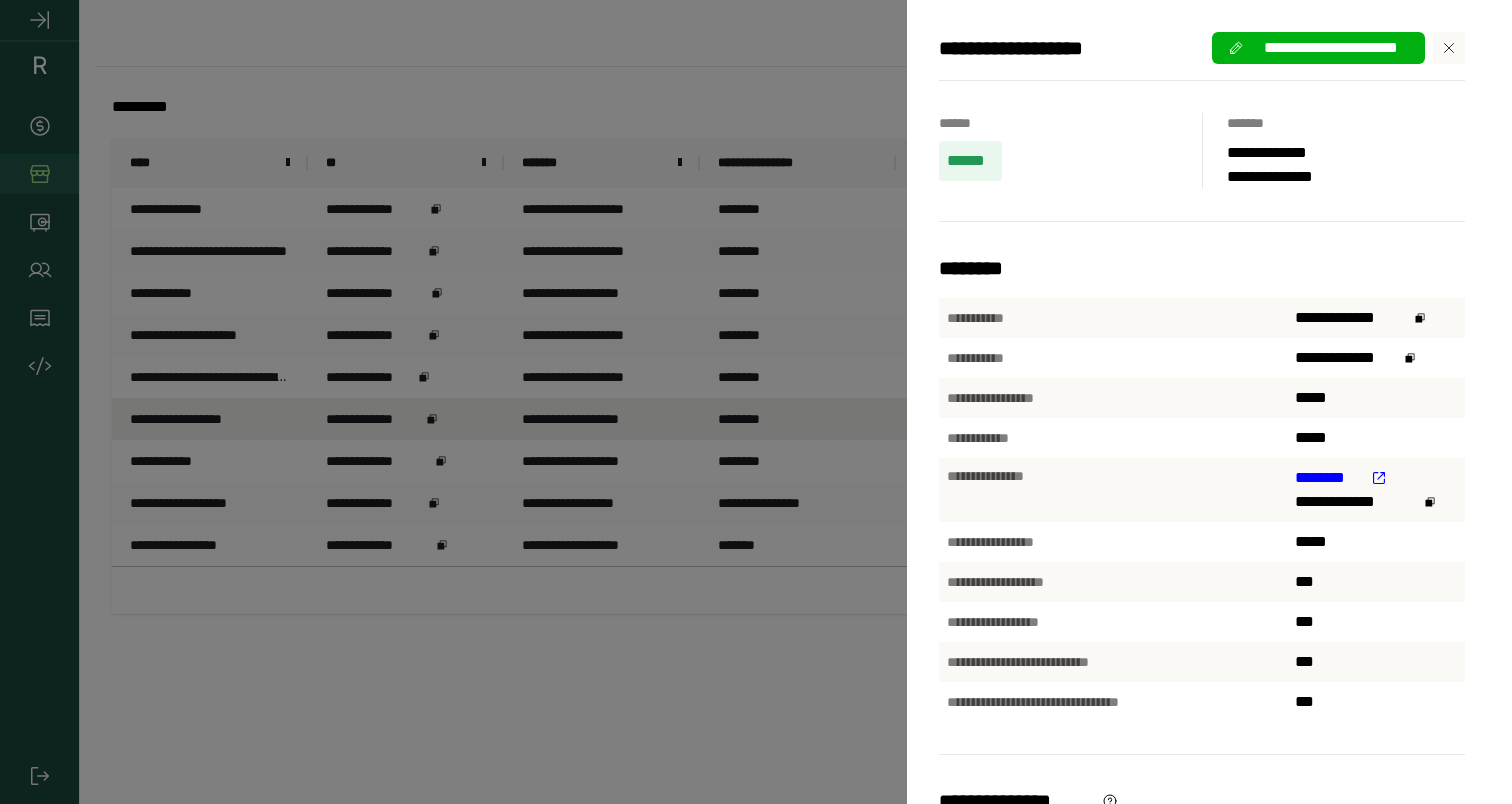 click on "**********" at bounding box center [756, 402] 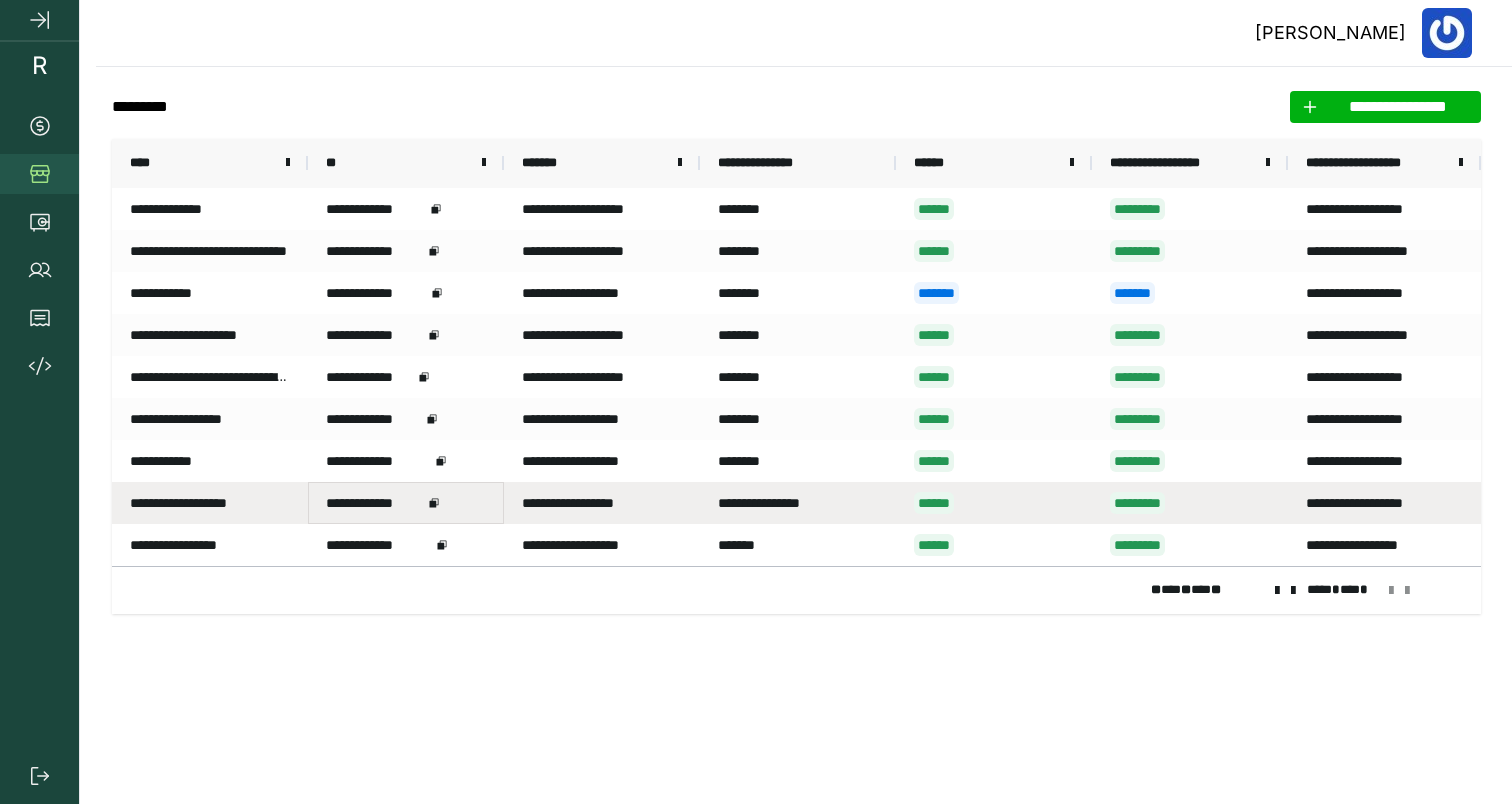 click on "**********" at bounding box center (406, 503) 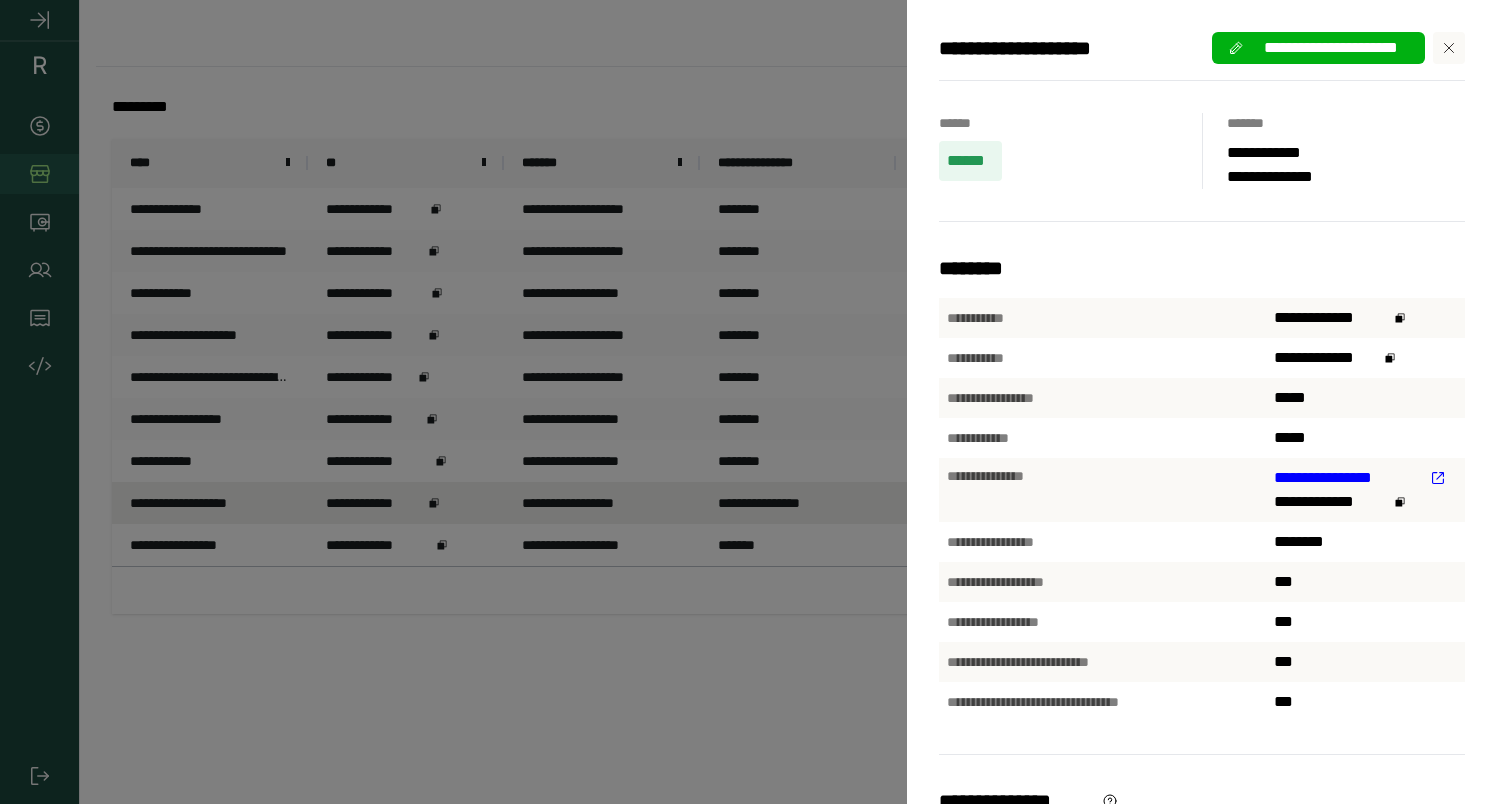 click on "**********" at bounding box center (1365, 478) 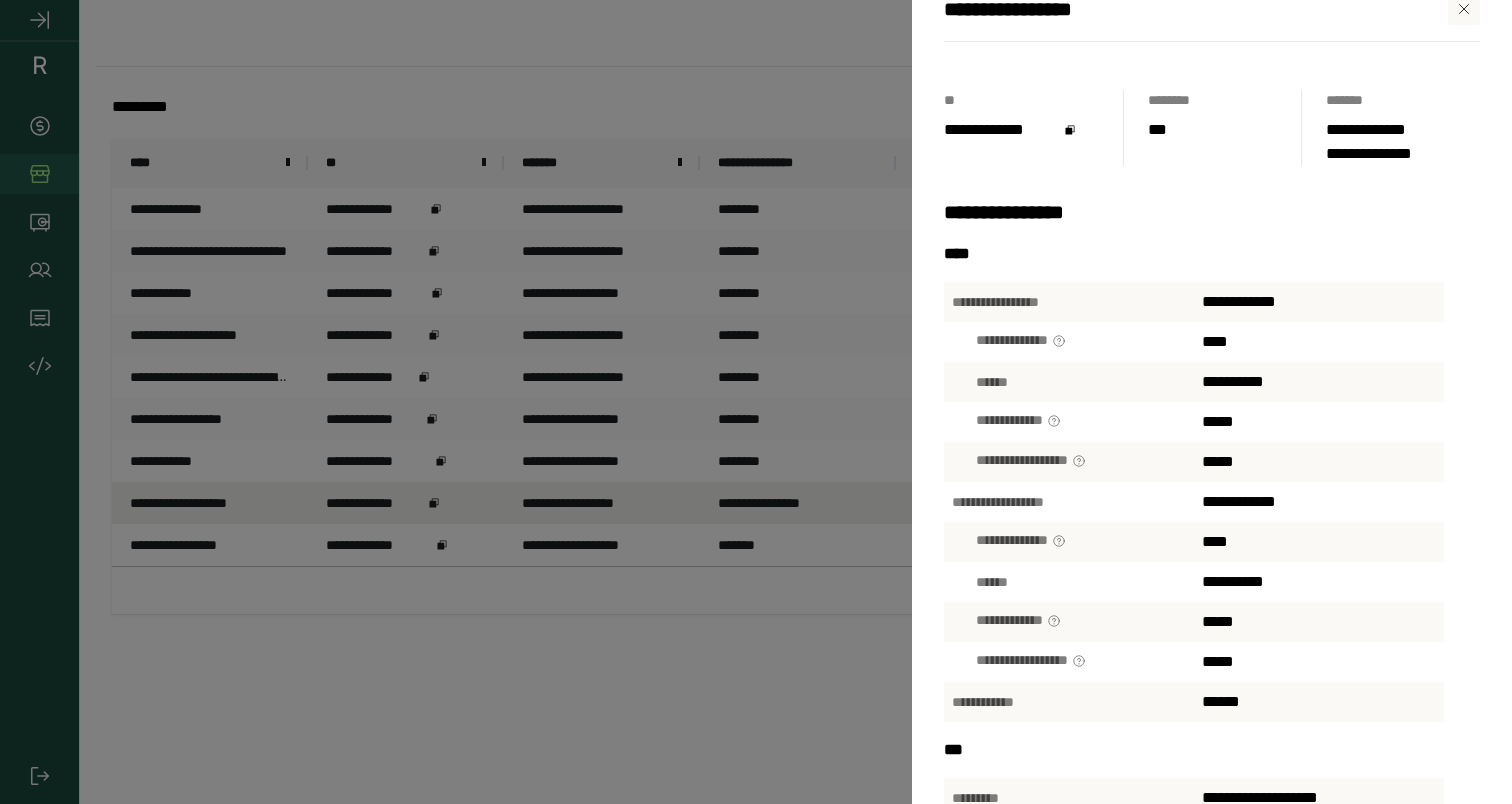 scroll, scrollTop: 0, scrollLeft: 0, axis: both 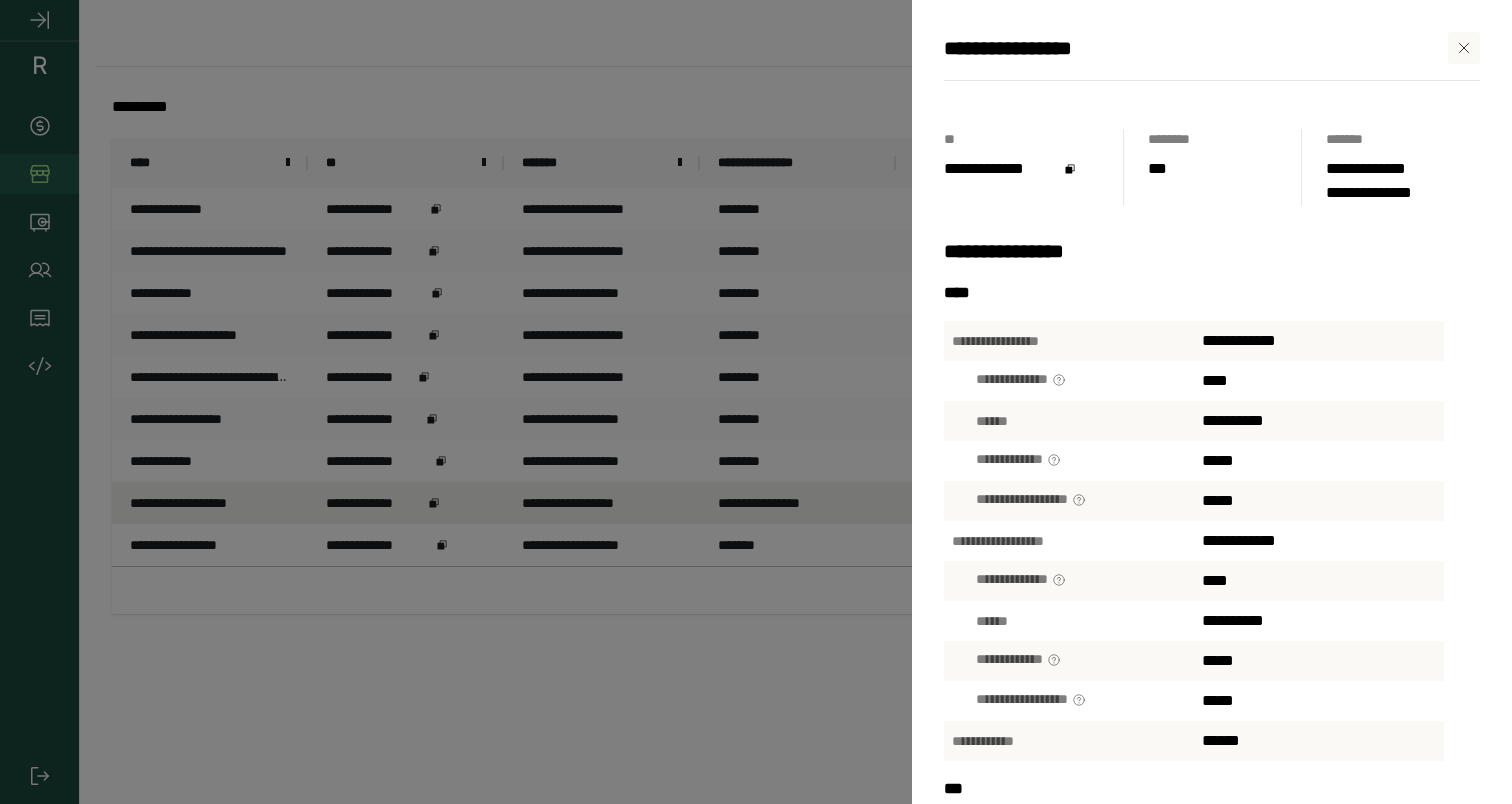 click at bounding box center (1464, 48) 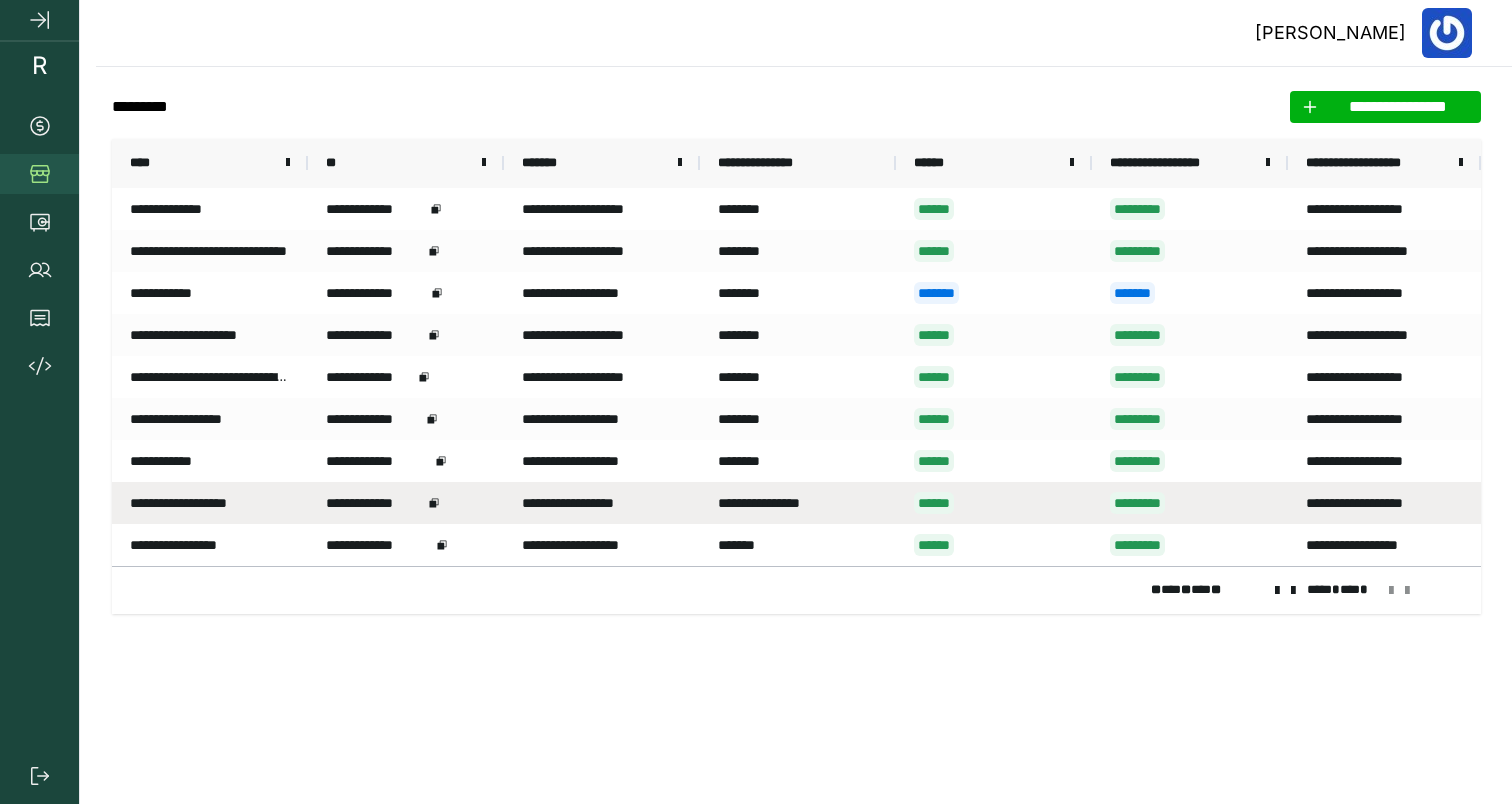 click on "**********" at bounding box center (602, 503) 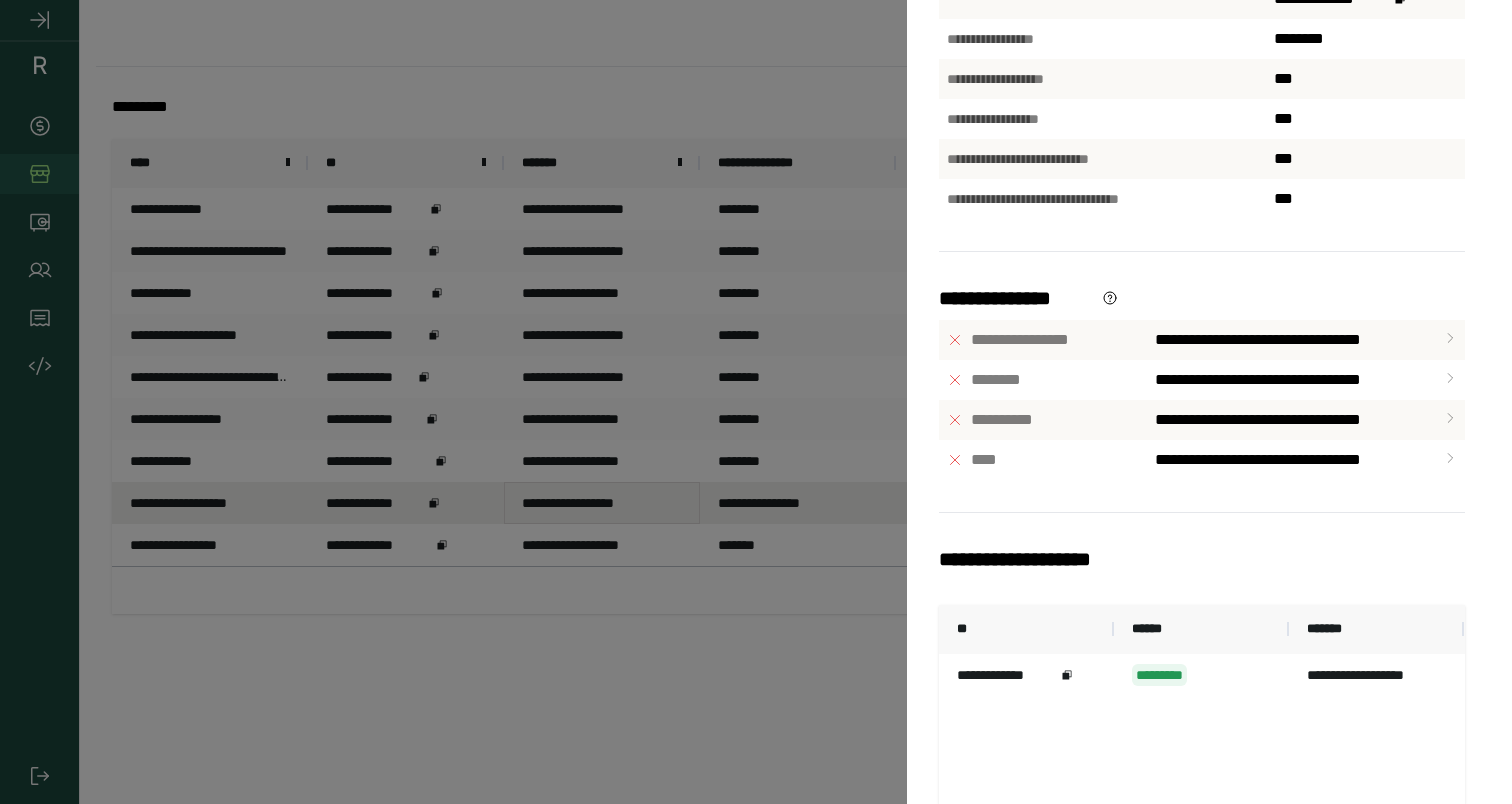scroll, scrollTop: 498, scrollLeft: 0, axis: vertical 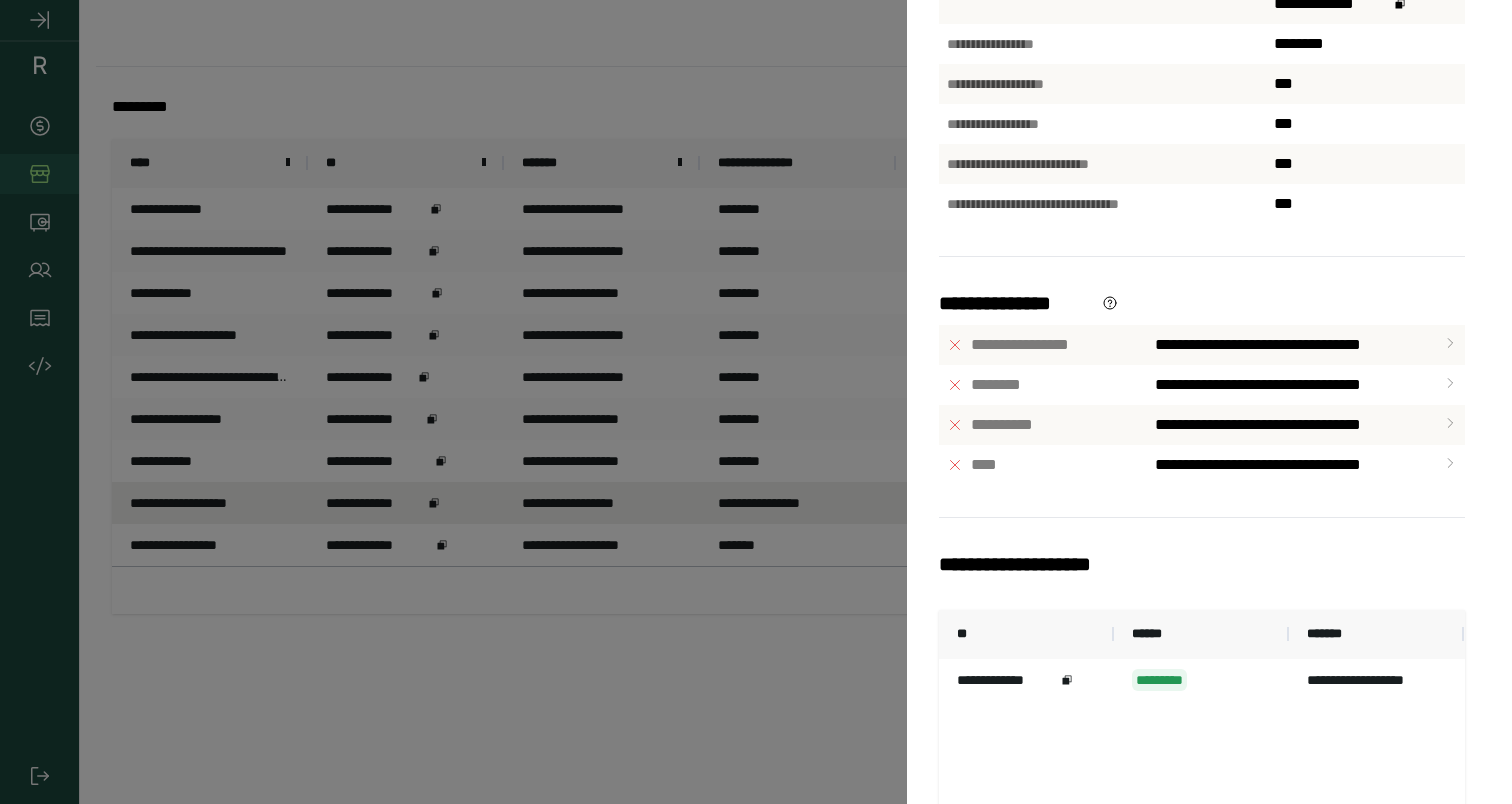 click on "****" at bounding box center (1043, 465) 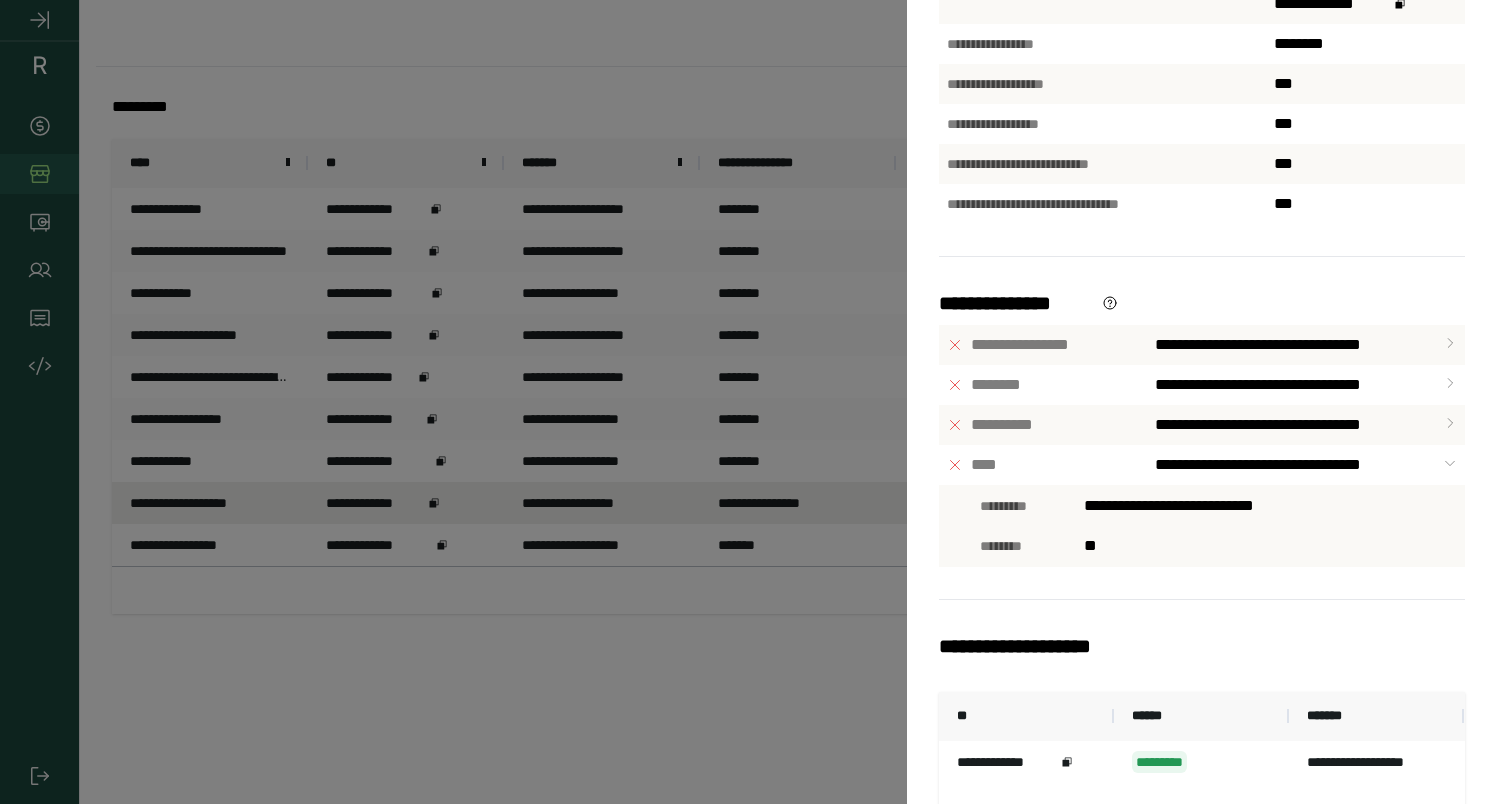 click on "**********" at bounding box center [1043, 425] 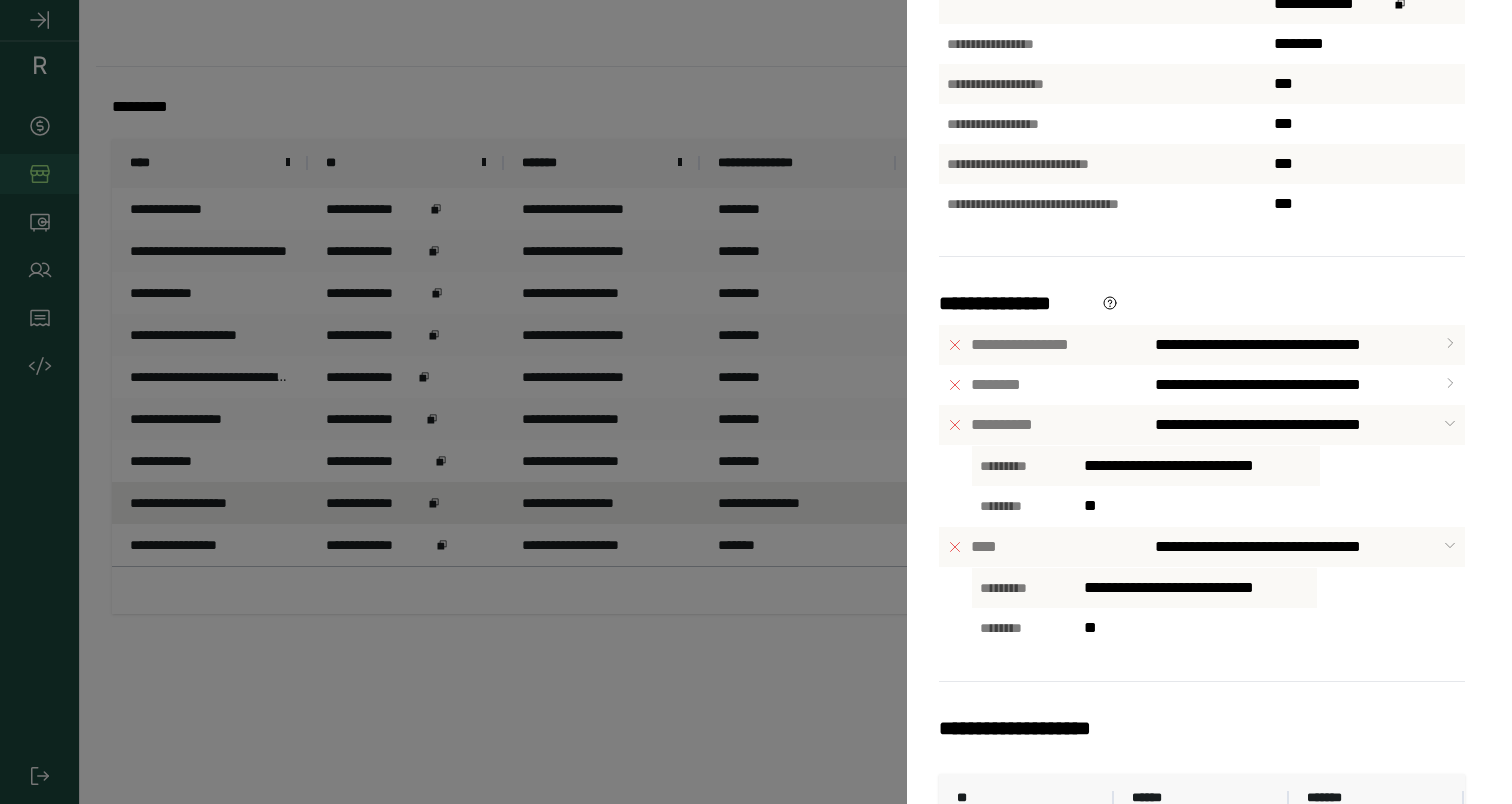 click on "**********" at bounding box center (1043, 425) 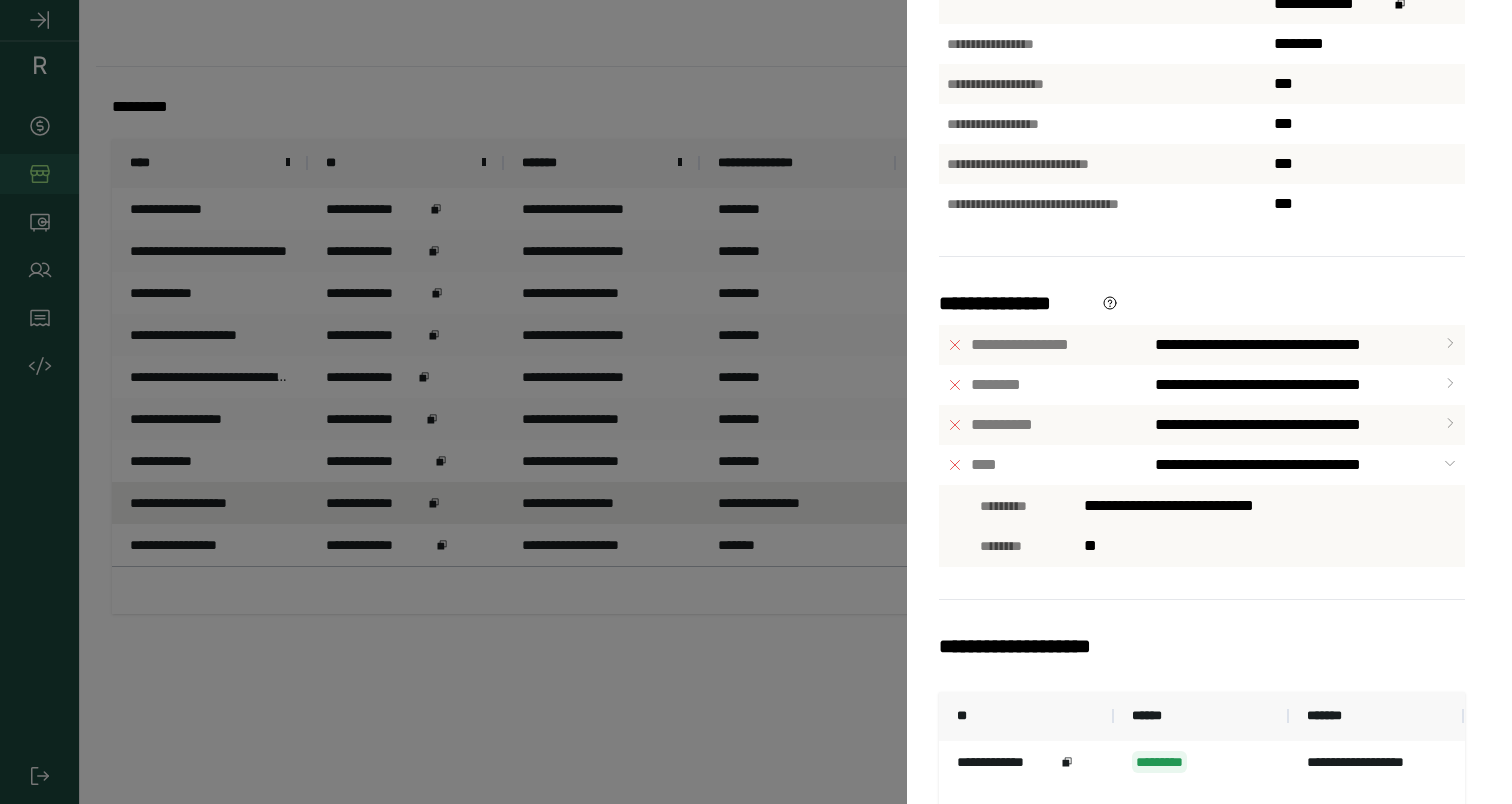 click on "********" at bounding box center (1043, 385) 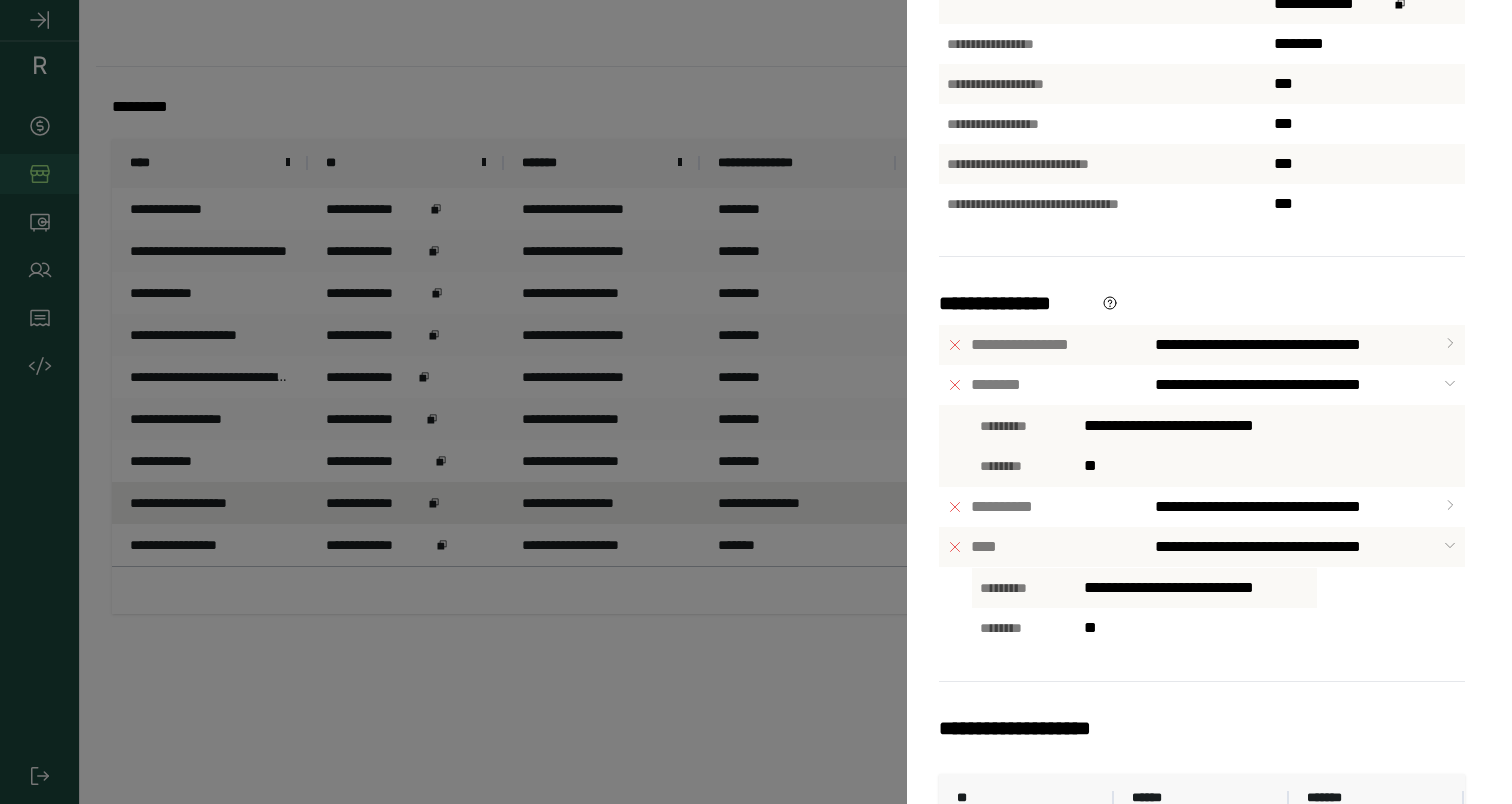click on "**********" 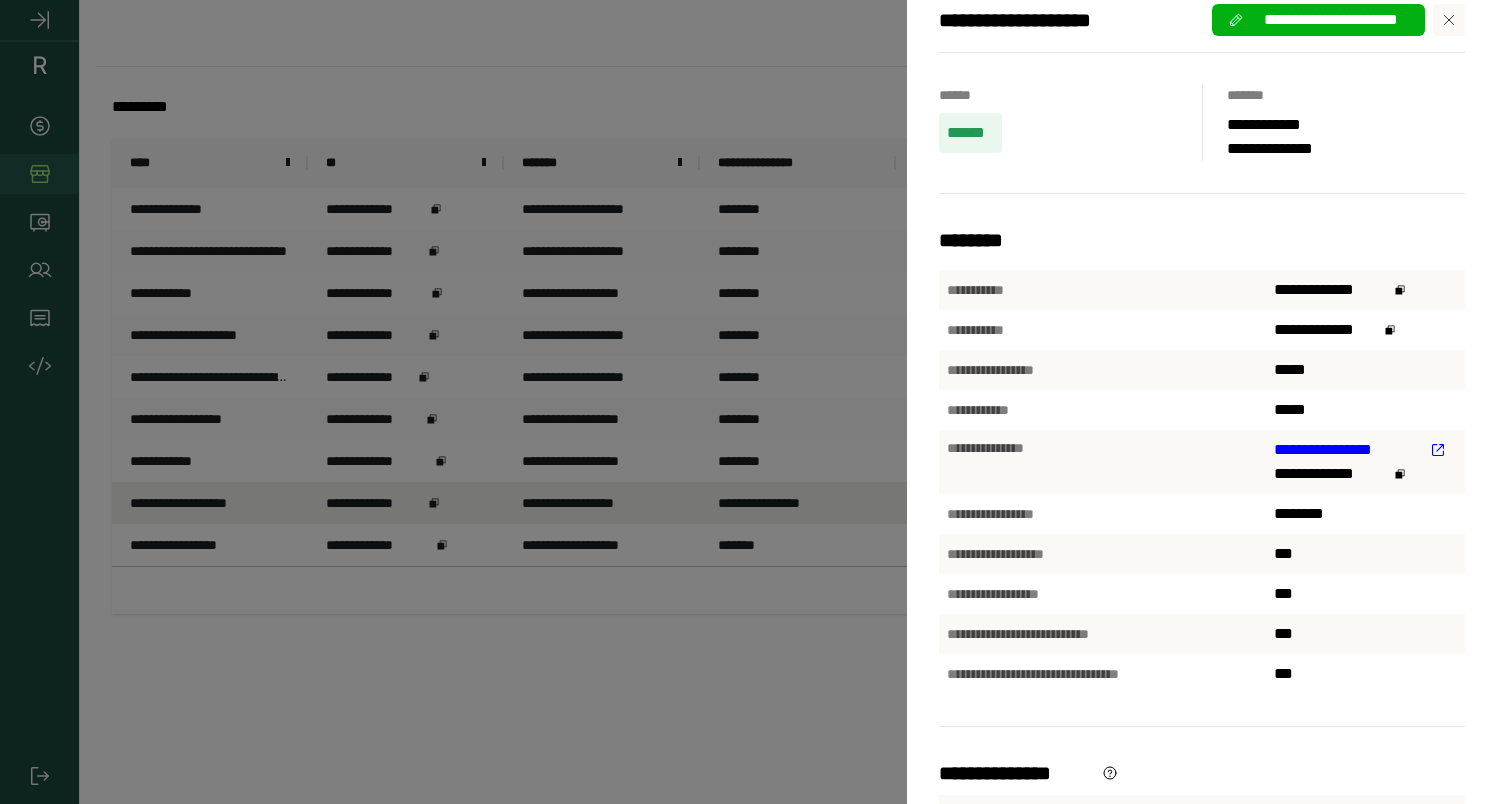 scroll, scrollTop: 0, scrollLeft: 0, axis: both 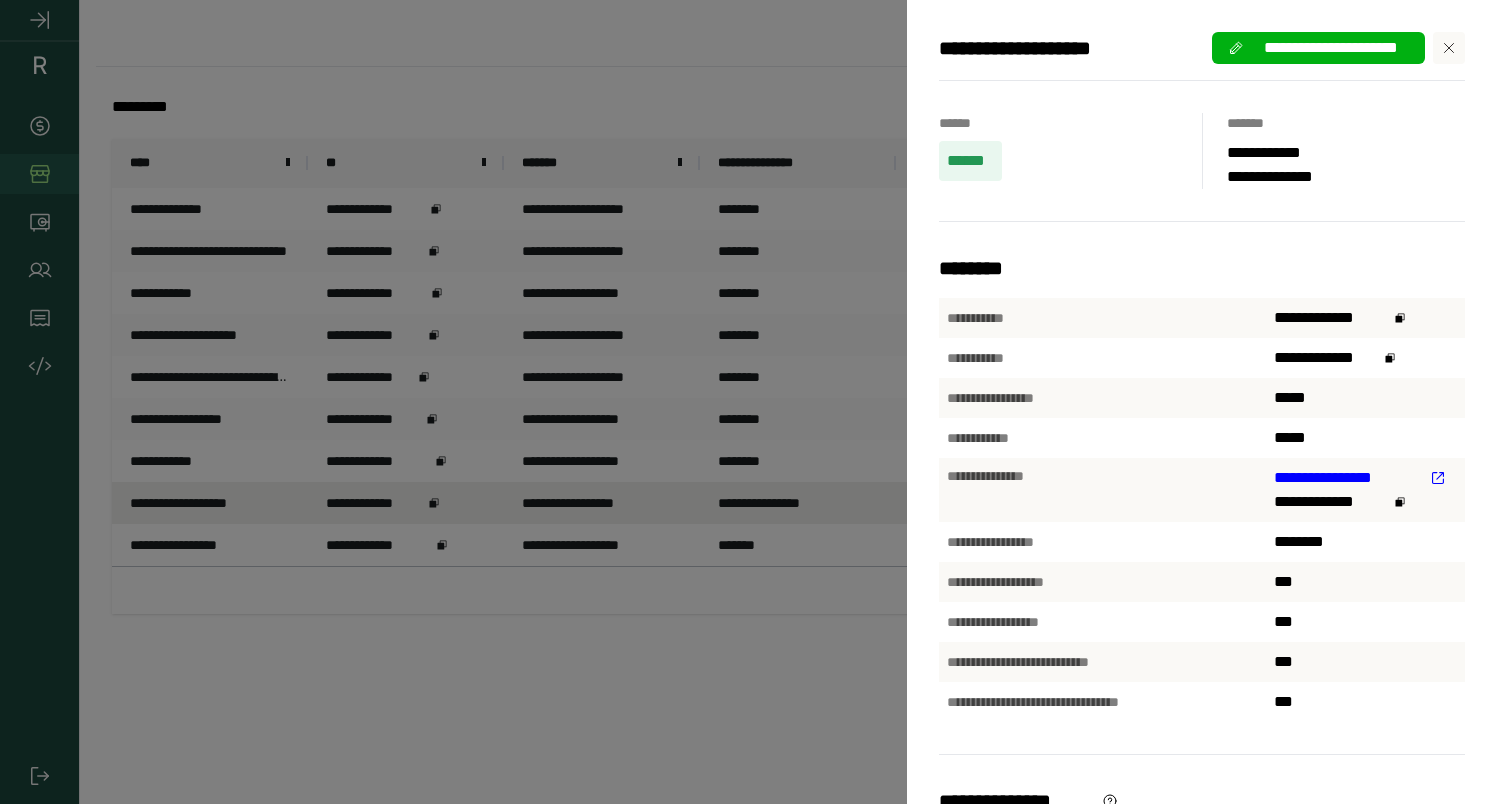 click on "**********" at bounding box center [756, 402] 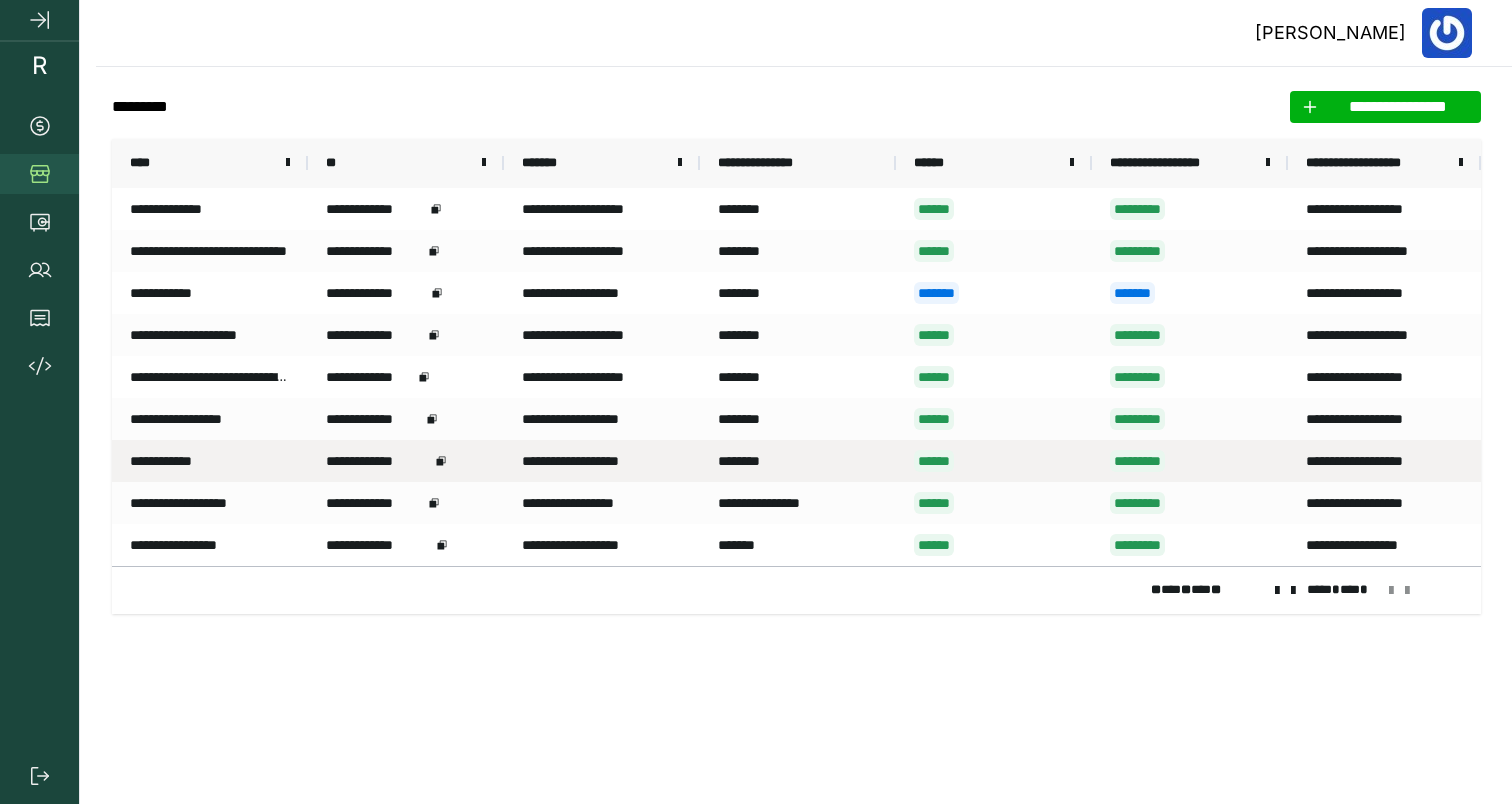 click on "**********" at bounding box center [406, 419] 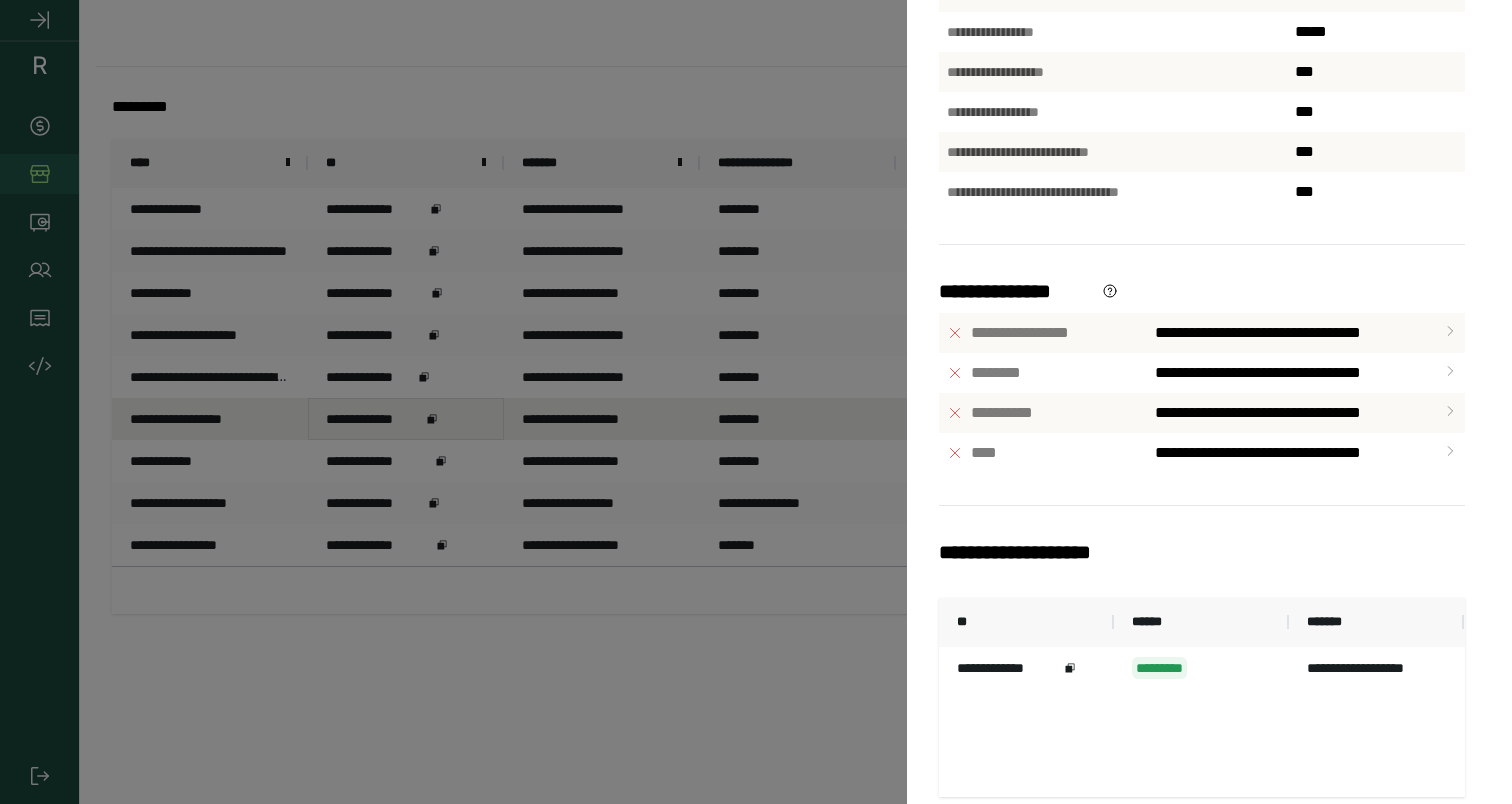 scroll, scrollTop: 535, scrollLeft: 0, axis: vertical 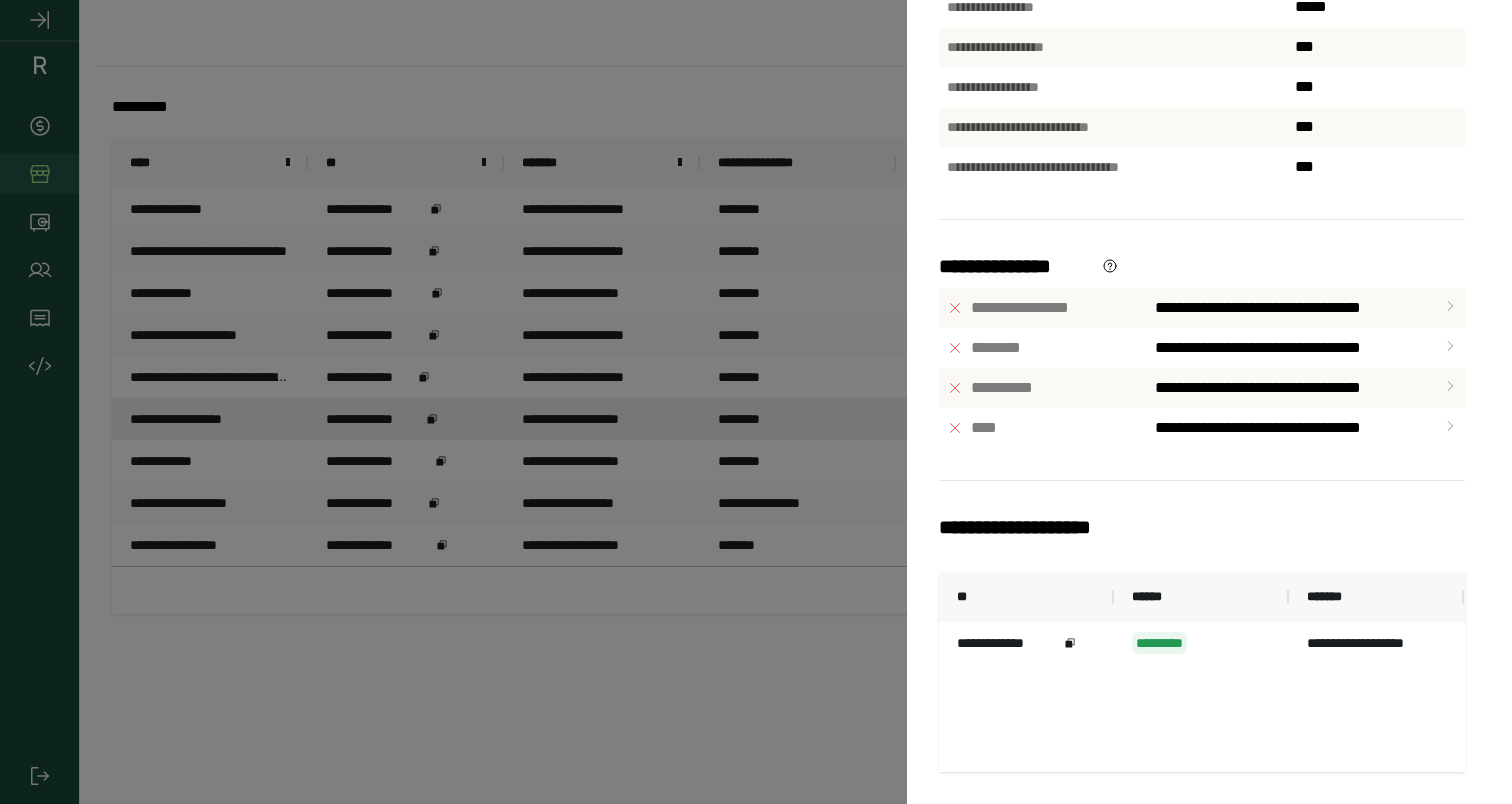 click on "**********" at bounding box center (756, 402) 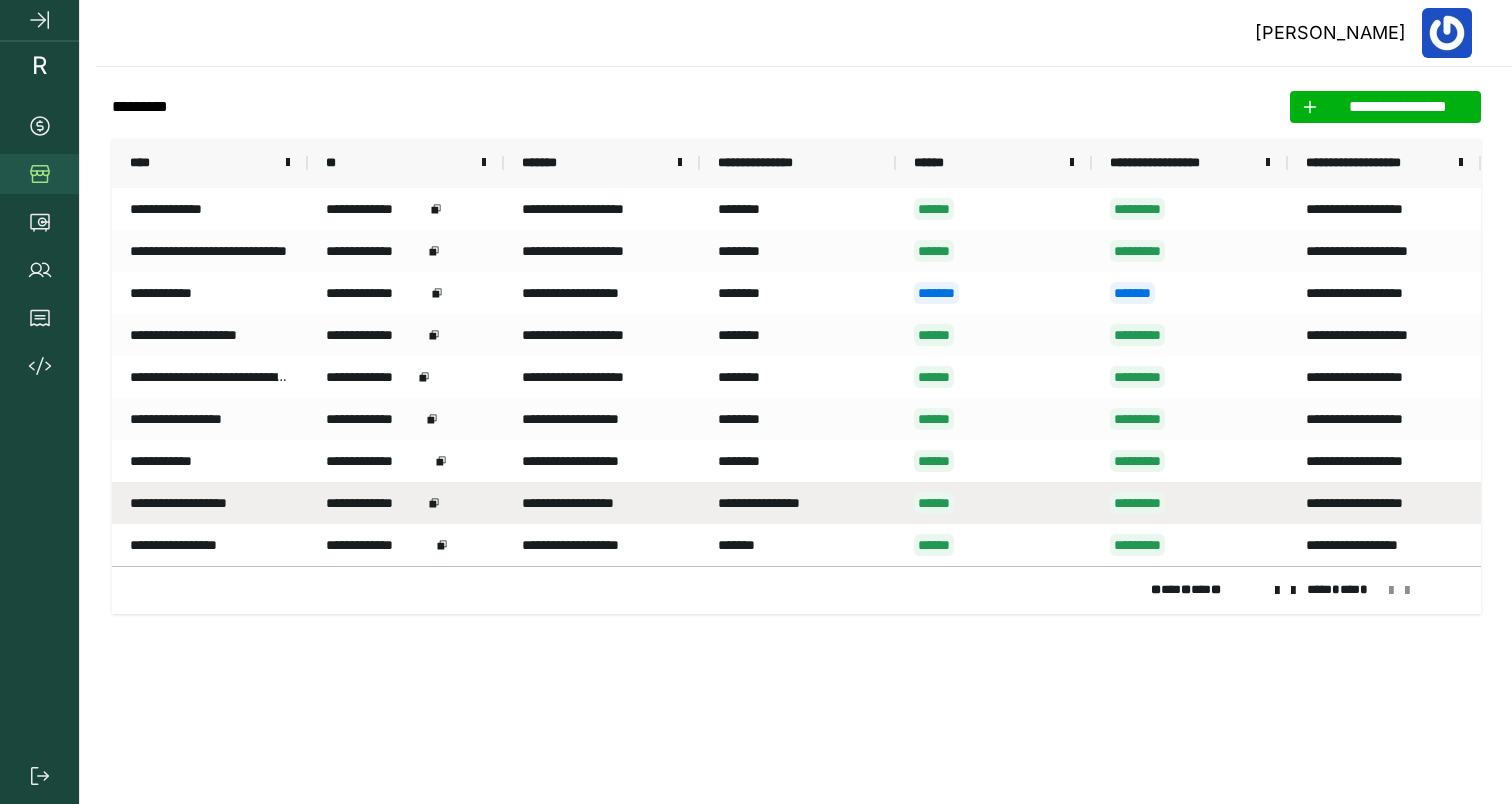 click on "**********" at bounding box center (406, 503) 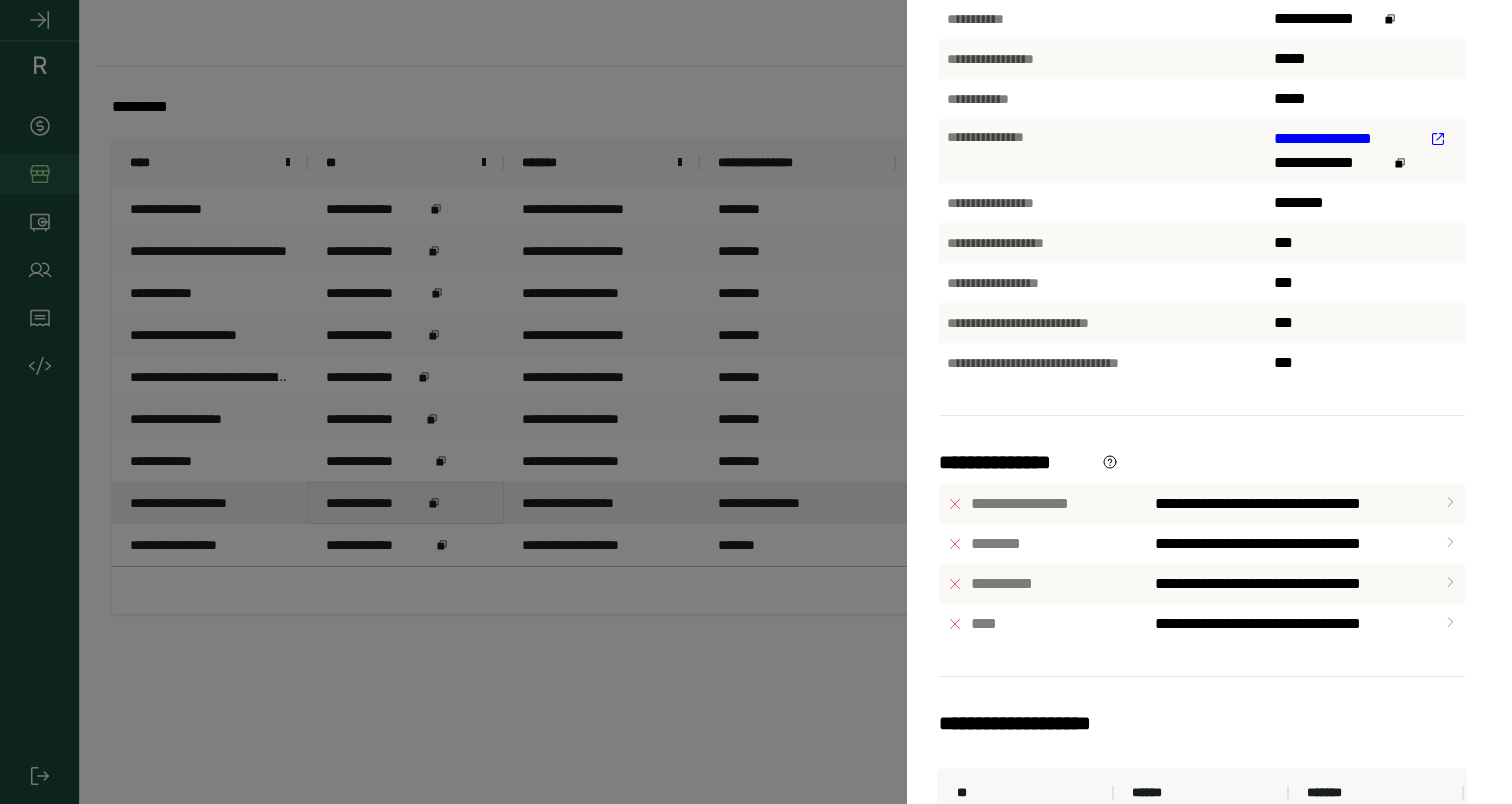 scroll, scrollTop: 121, scrollLeft: 0, axis: vertical 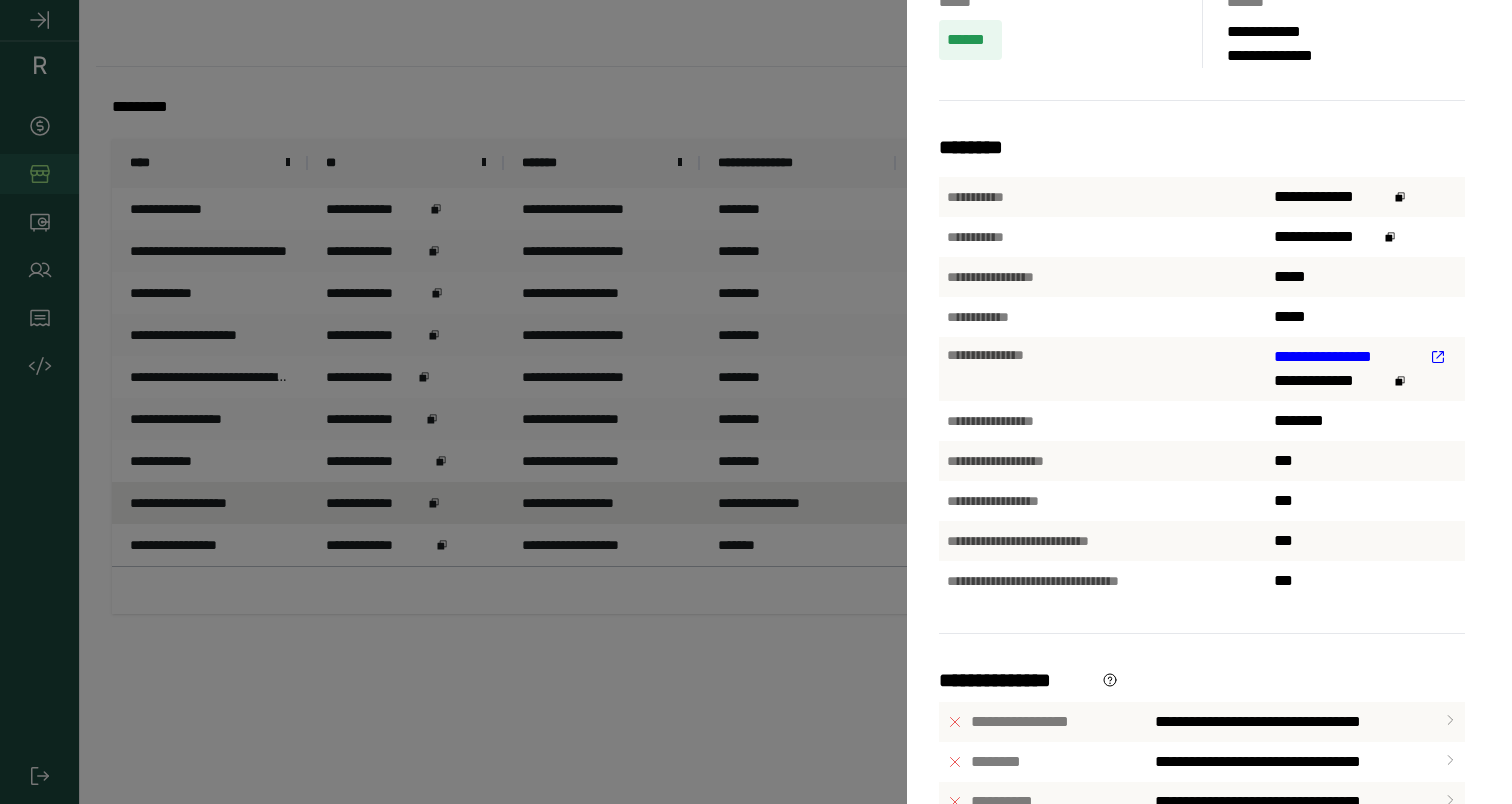 click on "**********" at bounding box center [756, 402] 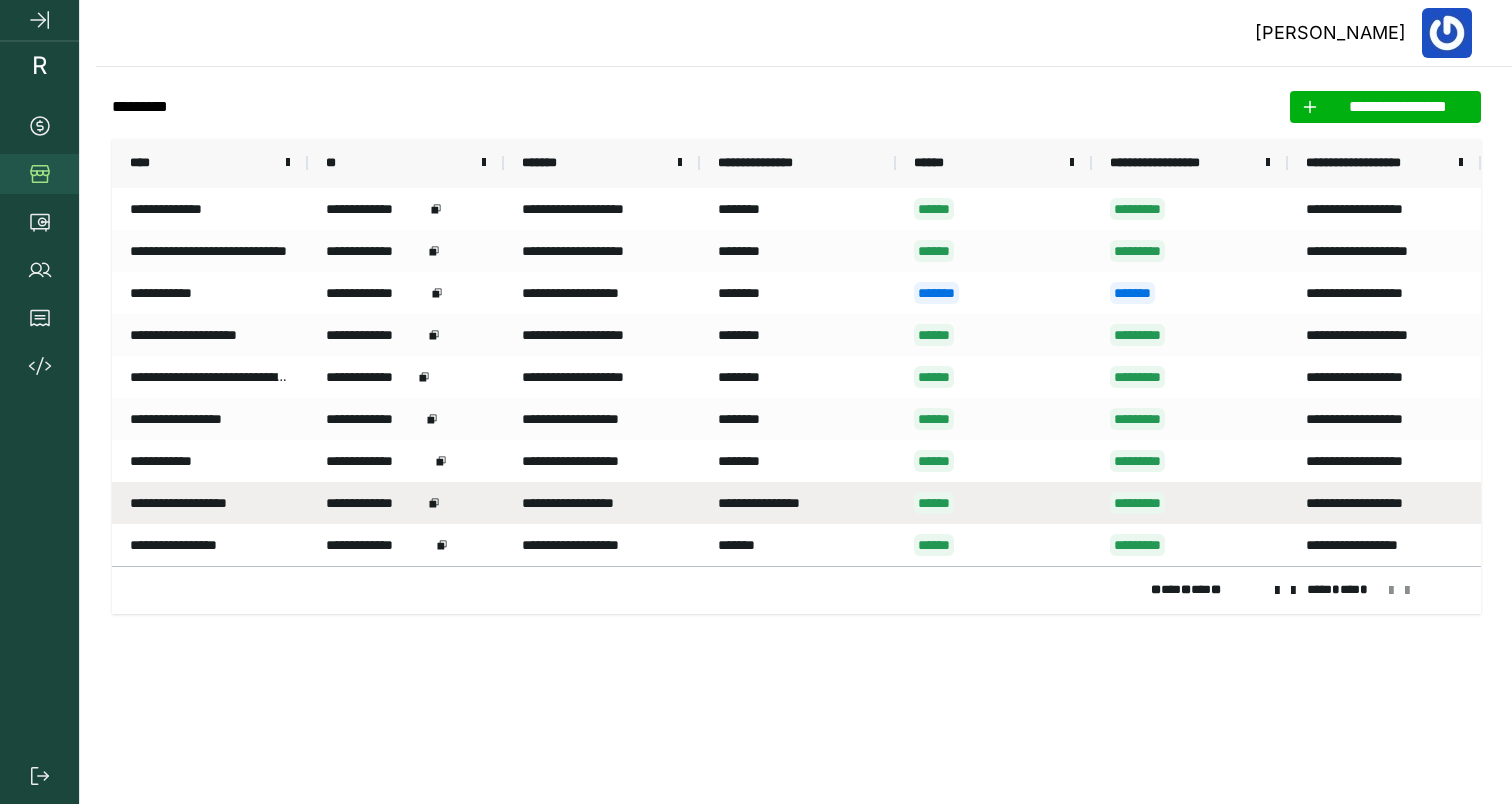 click on "**********" at bounding box center (798, 503) 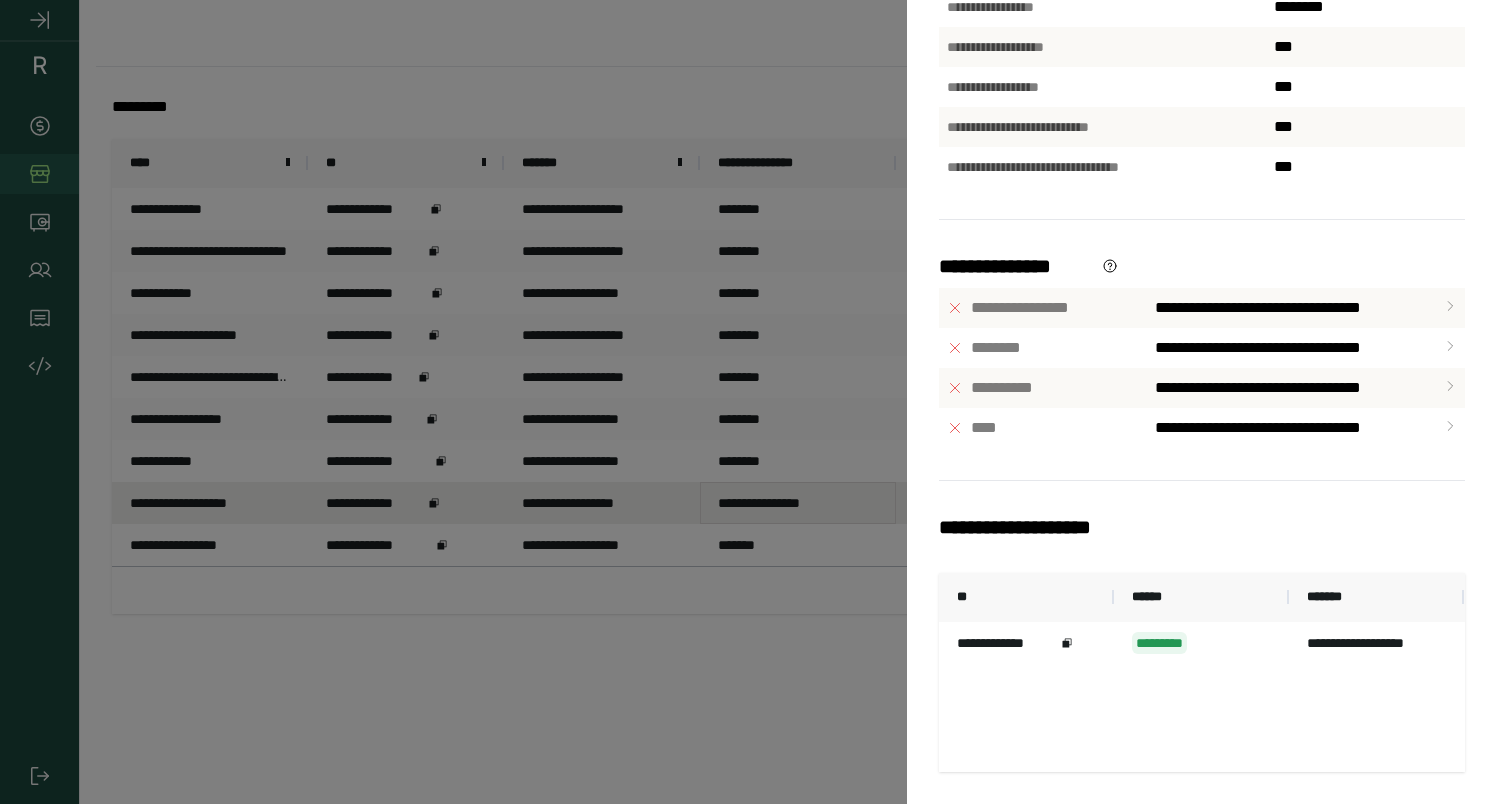 scroll, scrollTop: 0, scrollLeft: 0, axis: both 